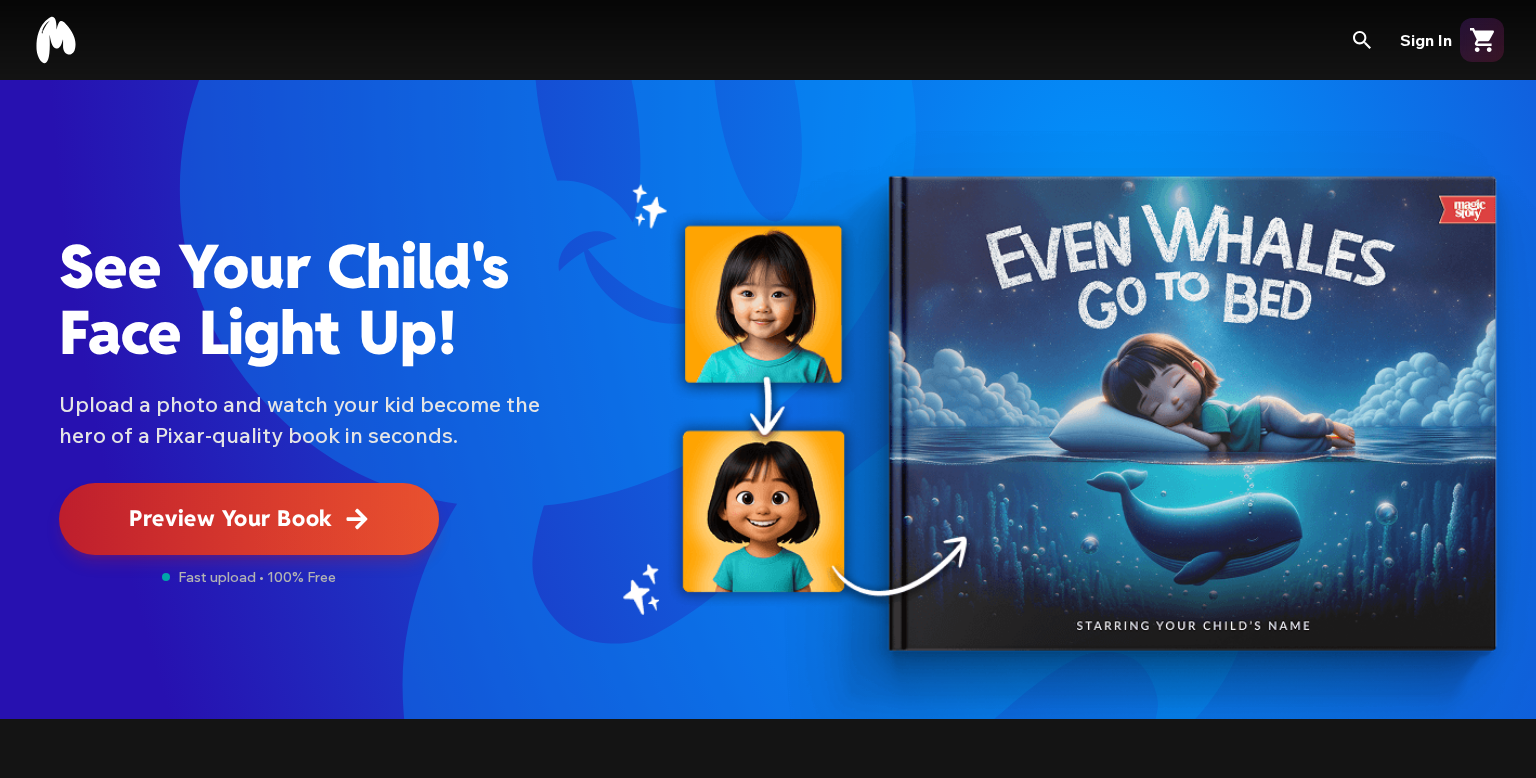 scroll, scrollTop: 0, scrollLeft: 0, axis: both 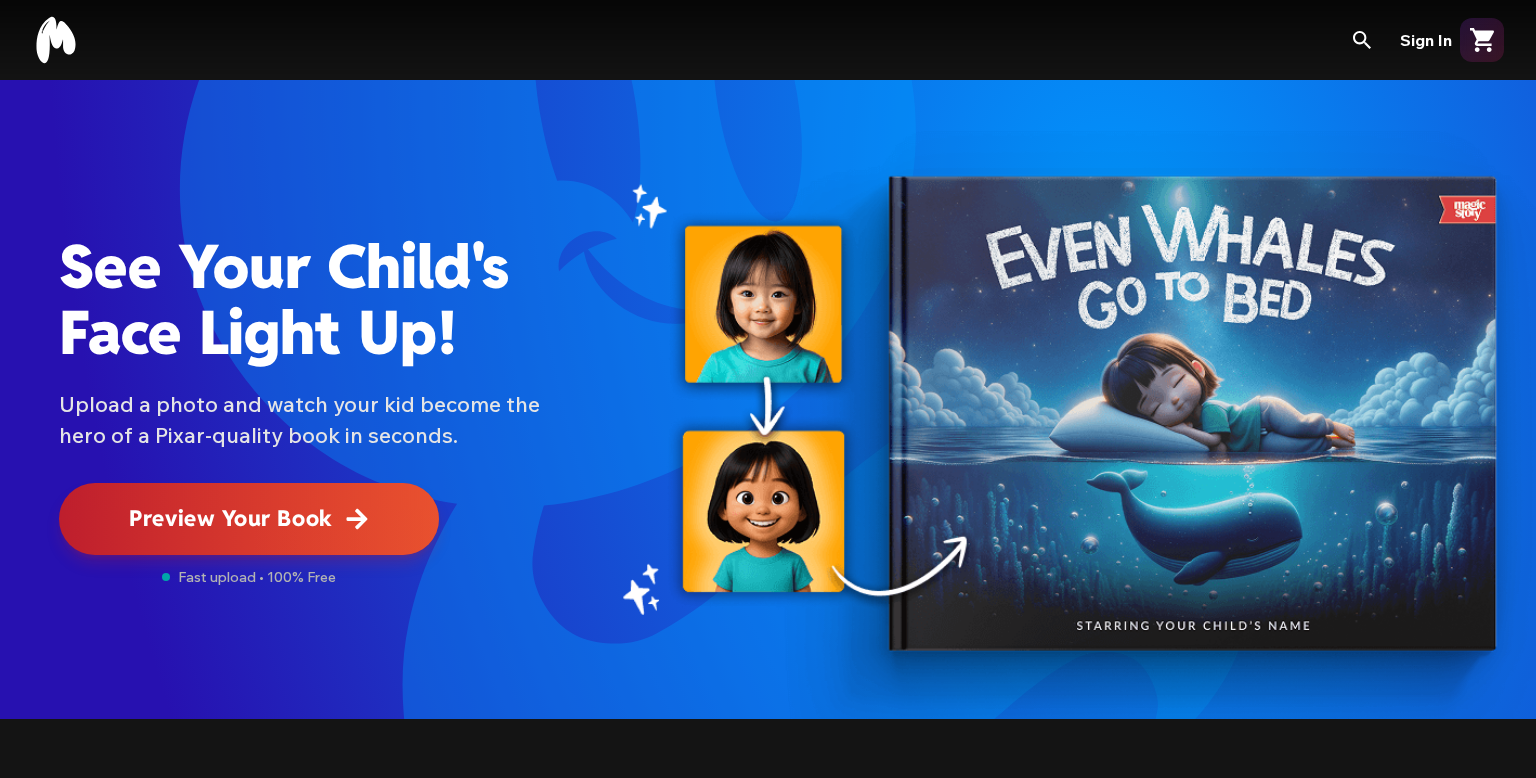 click on "Preview Your Book" at bounding box center (230, 518) 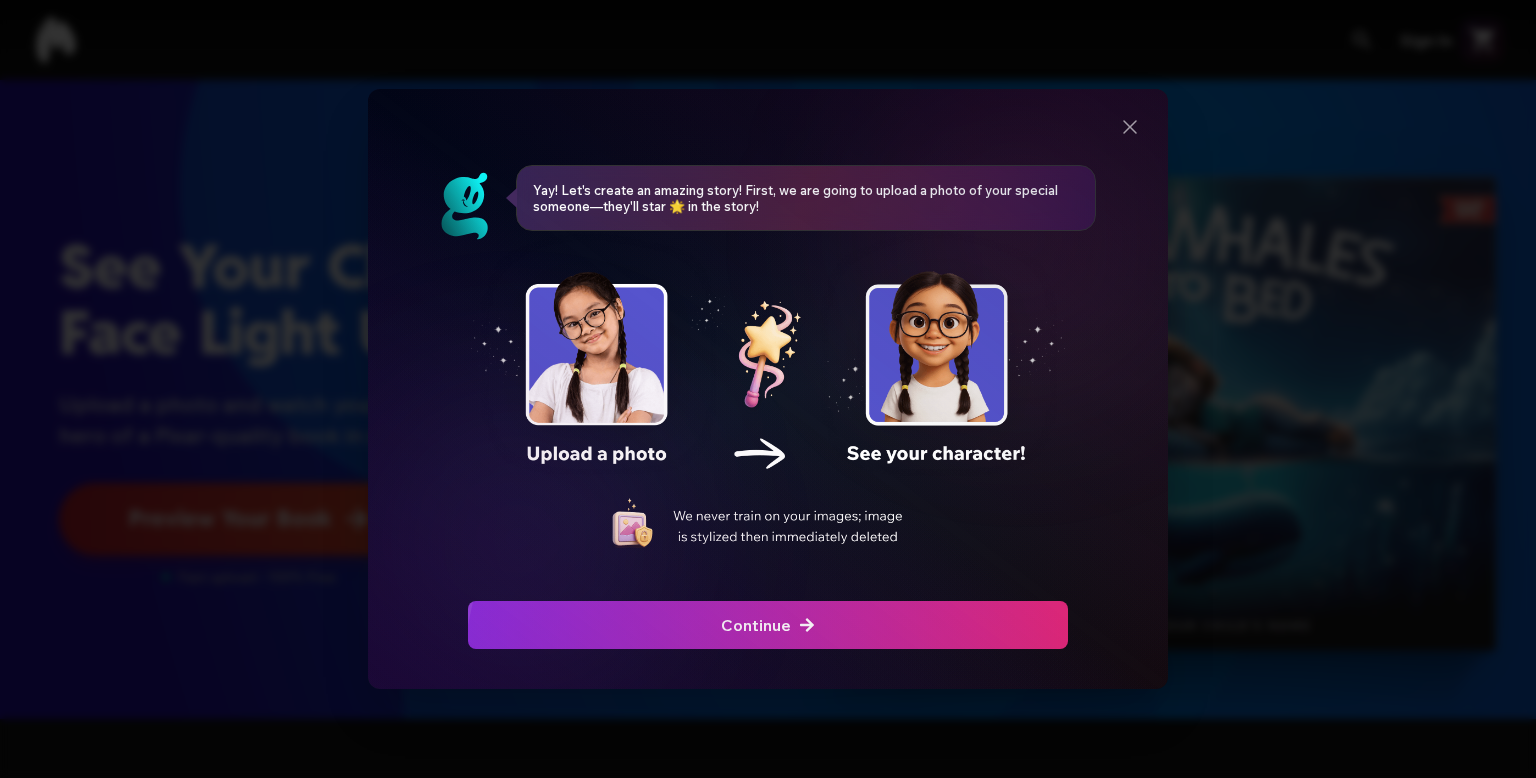 click at bounding box center (767, 383) 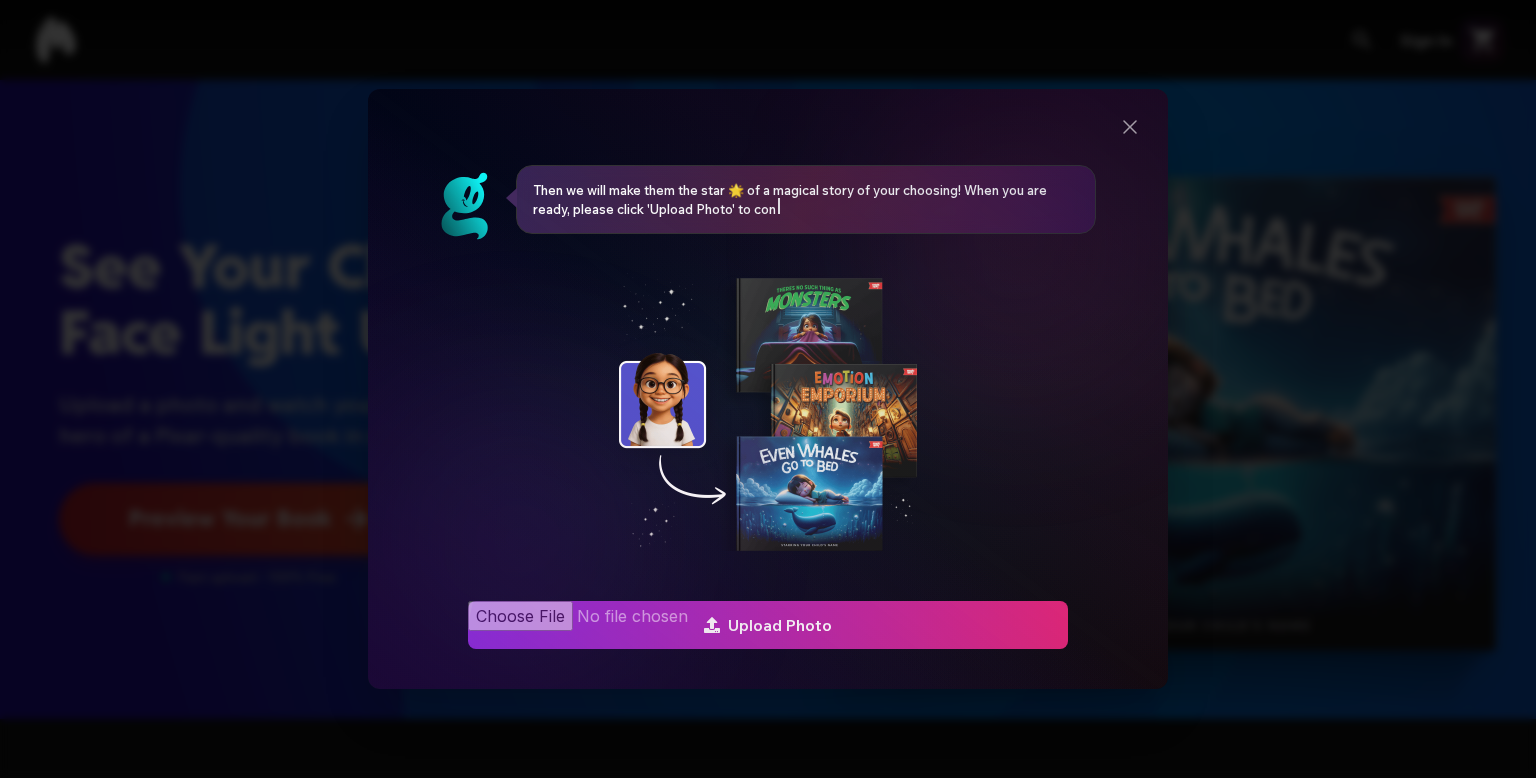 click at bounding box center [768, 625] 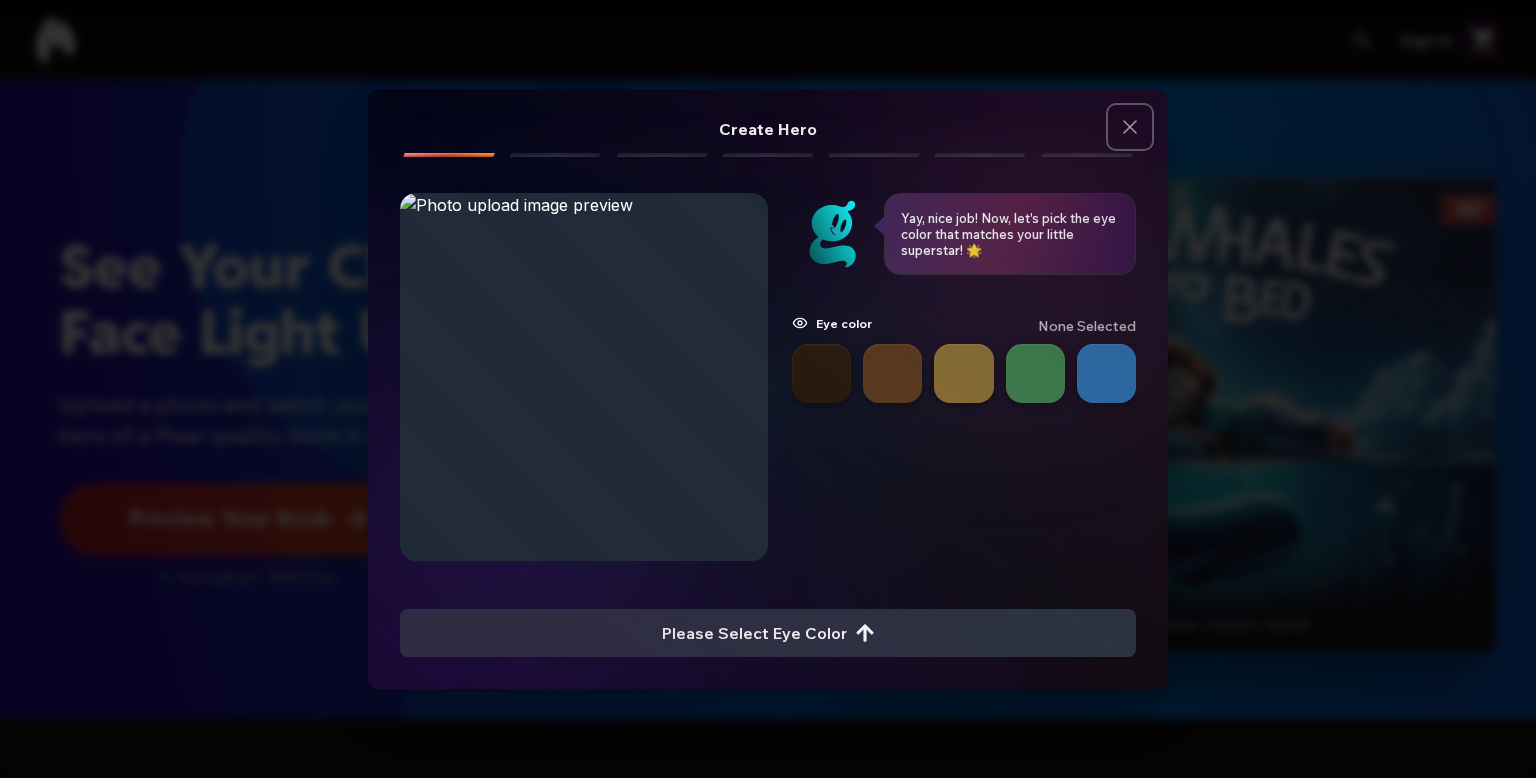 click 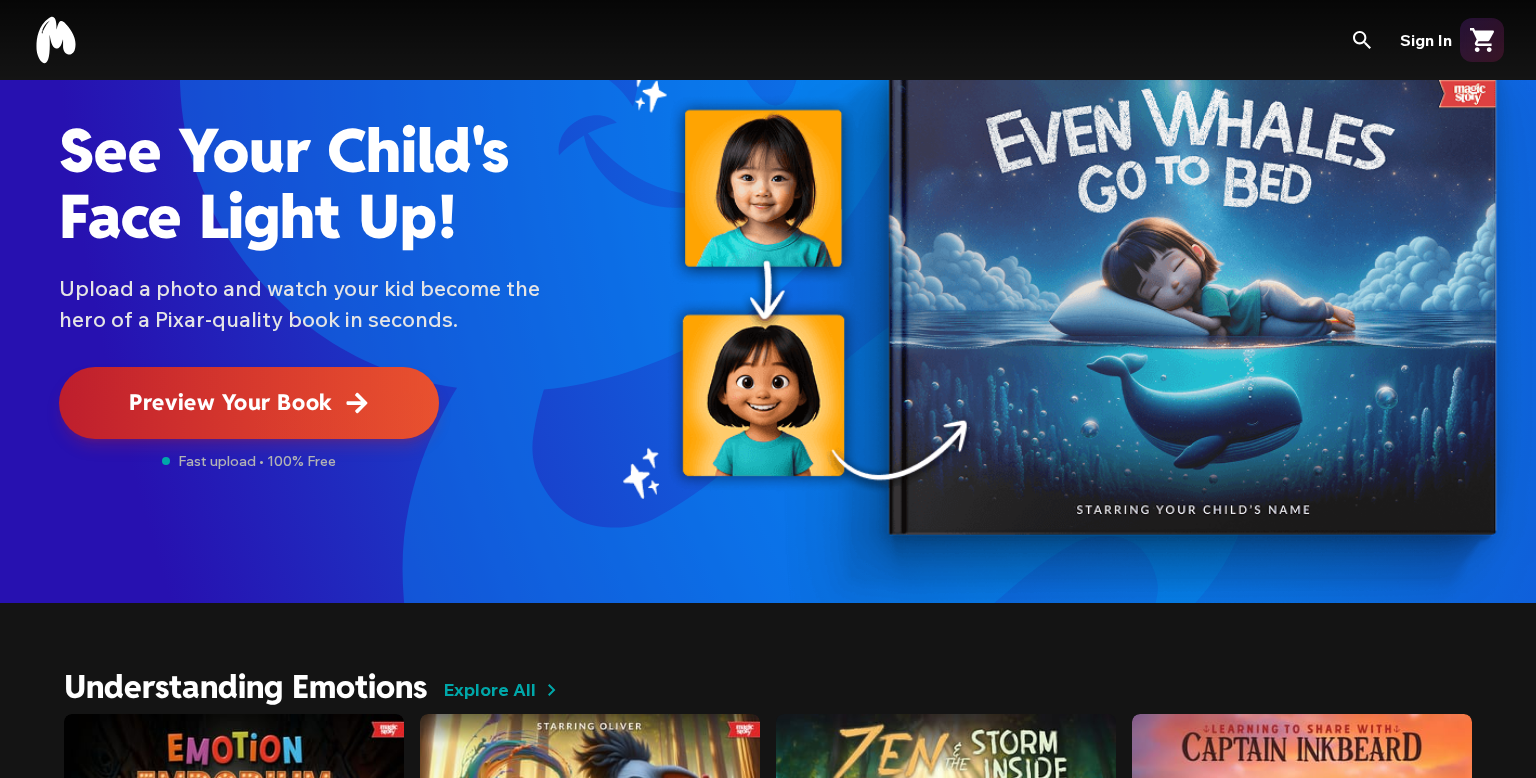 scroll, scrollTop: 119, scrollLeft: 0, axis: vertical 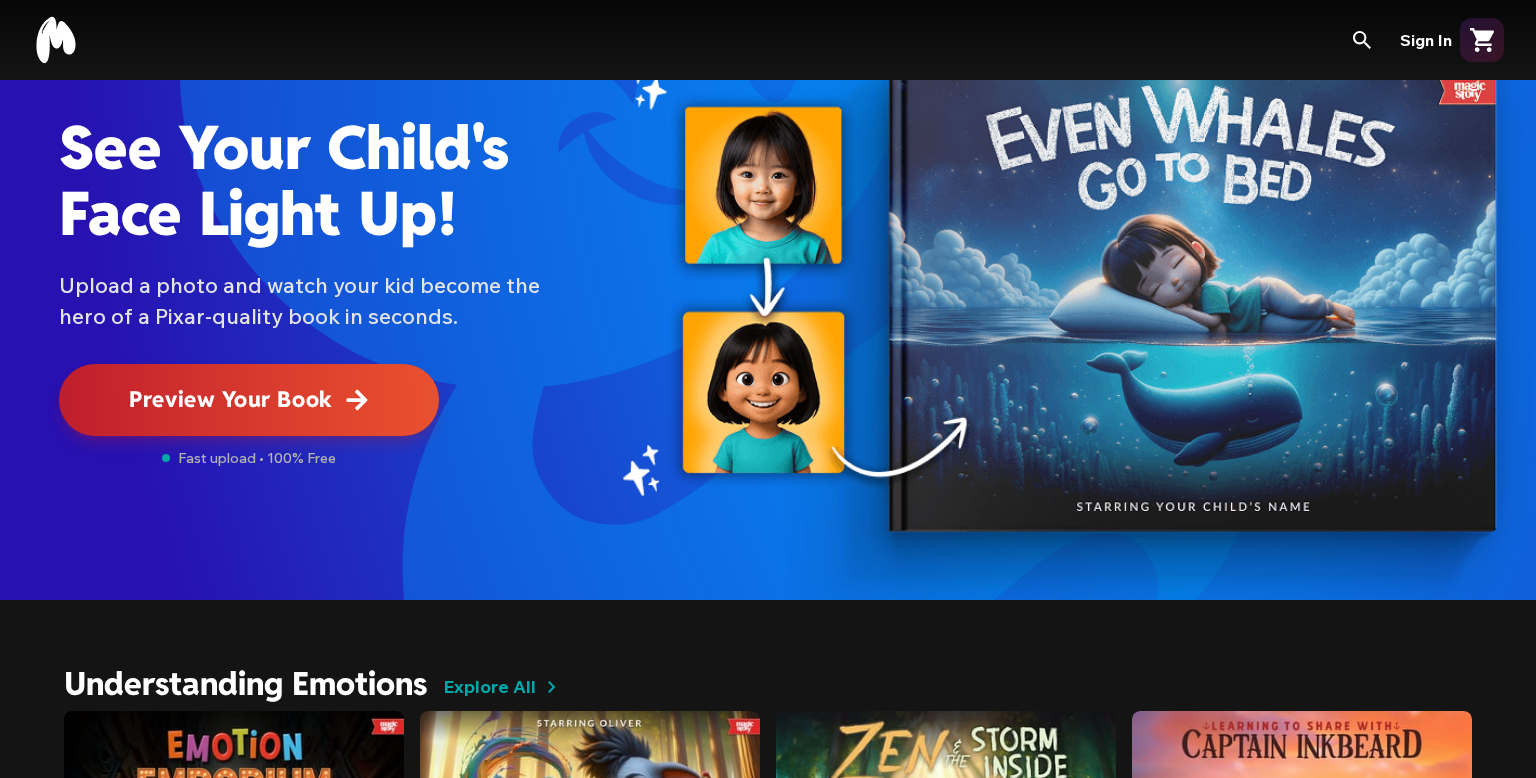 click on "Preview Your Book" at bounding box center [230, 399] 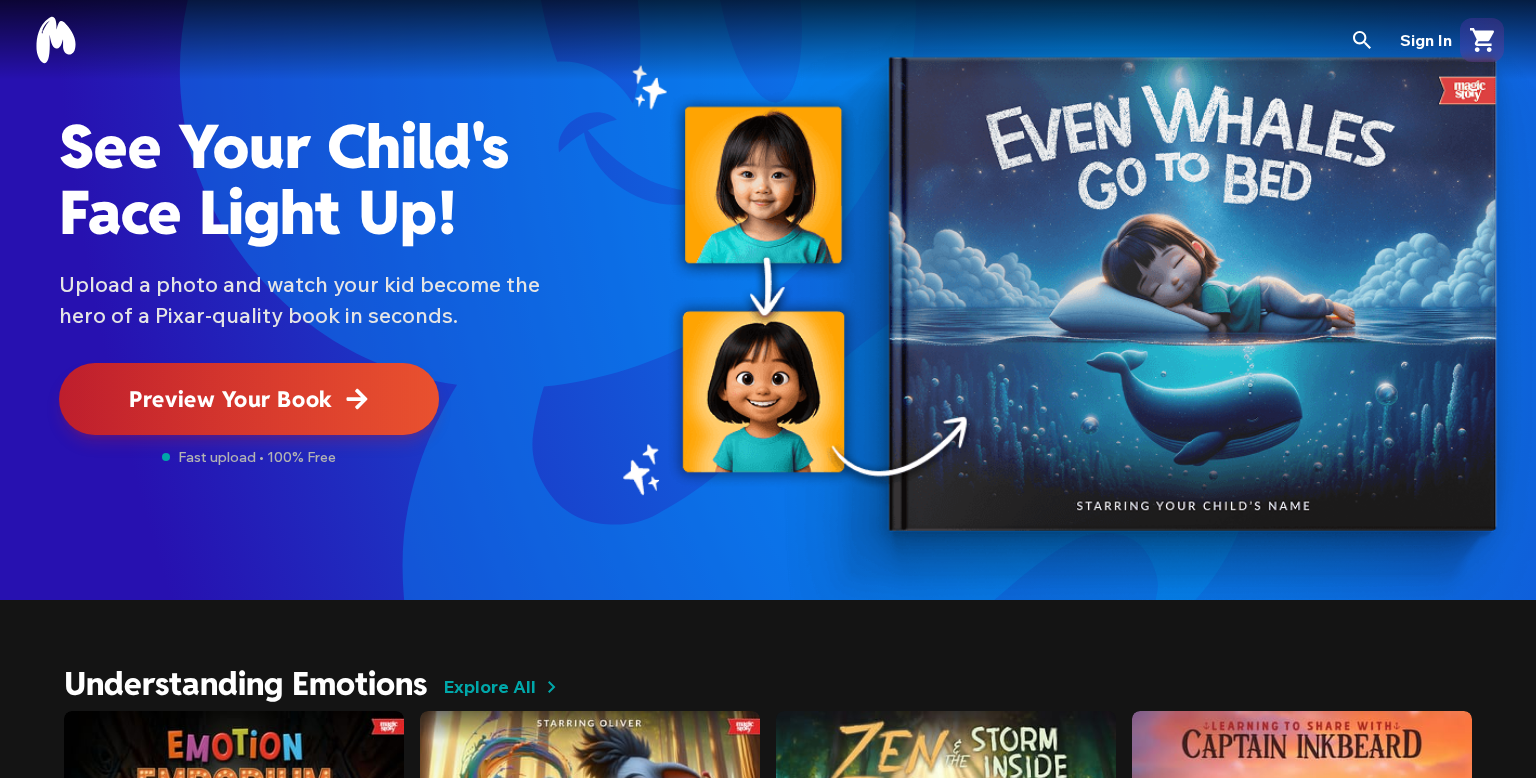 scroll, scrollTop: 0, scrollLeft: 0, axis: both 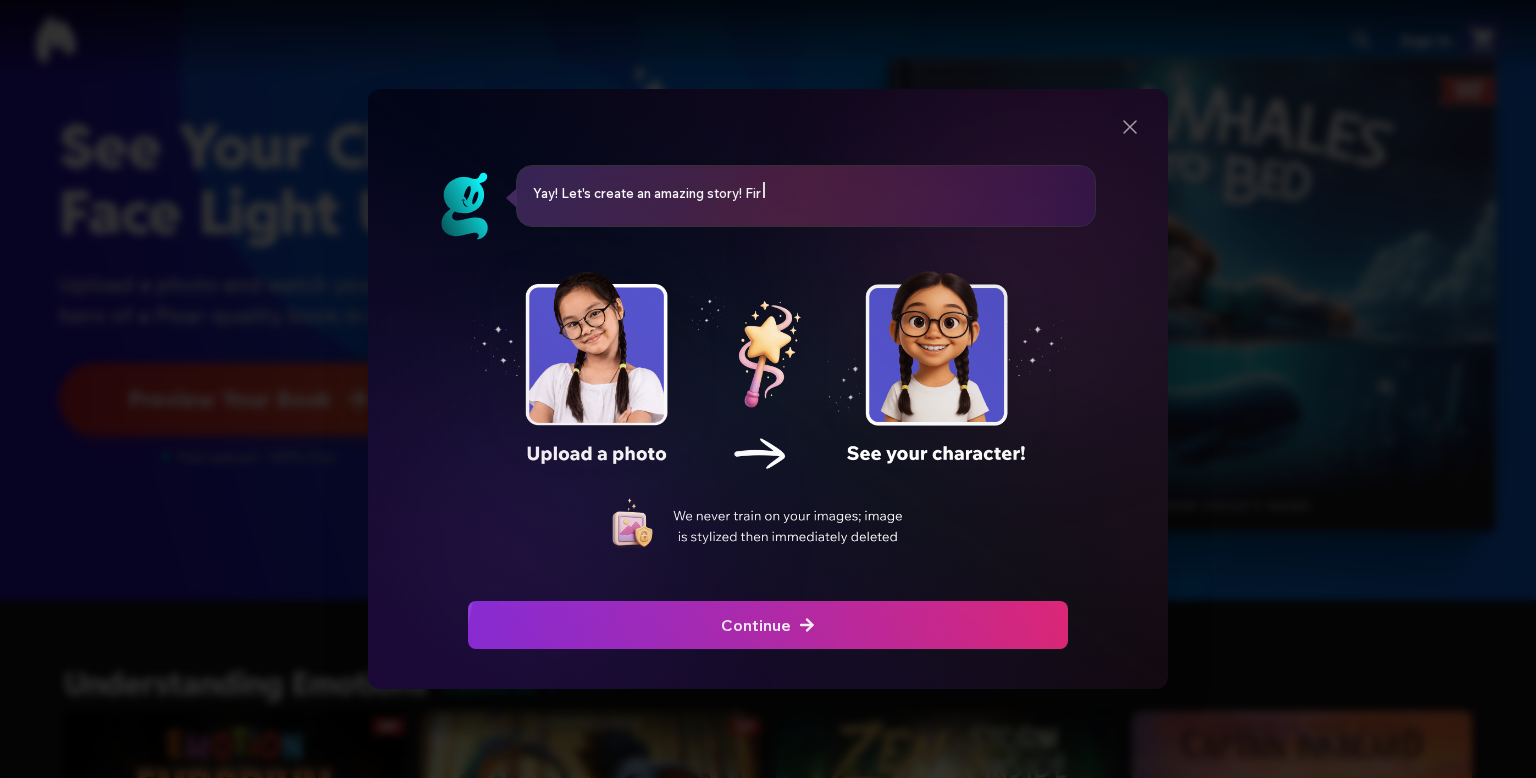click on "Continue" at bounding box center (768, 625) 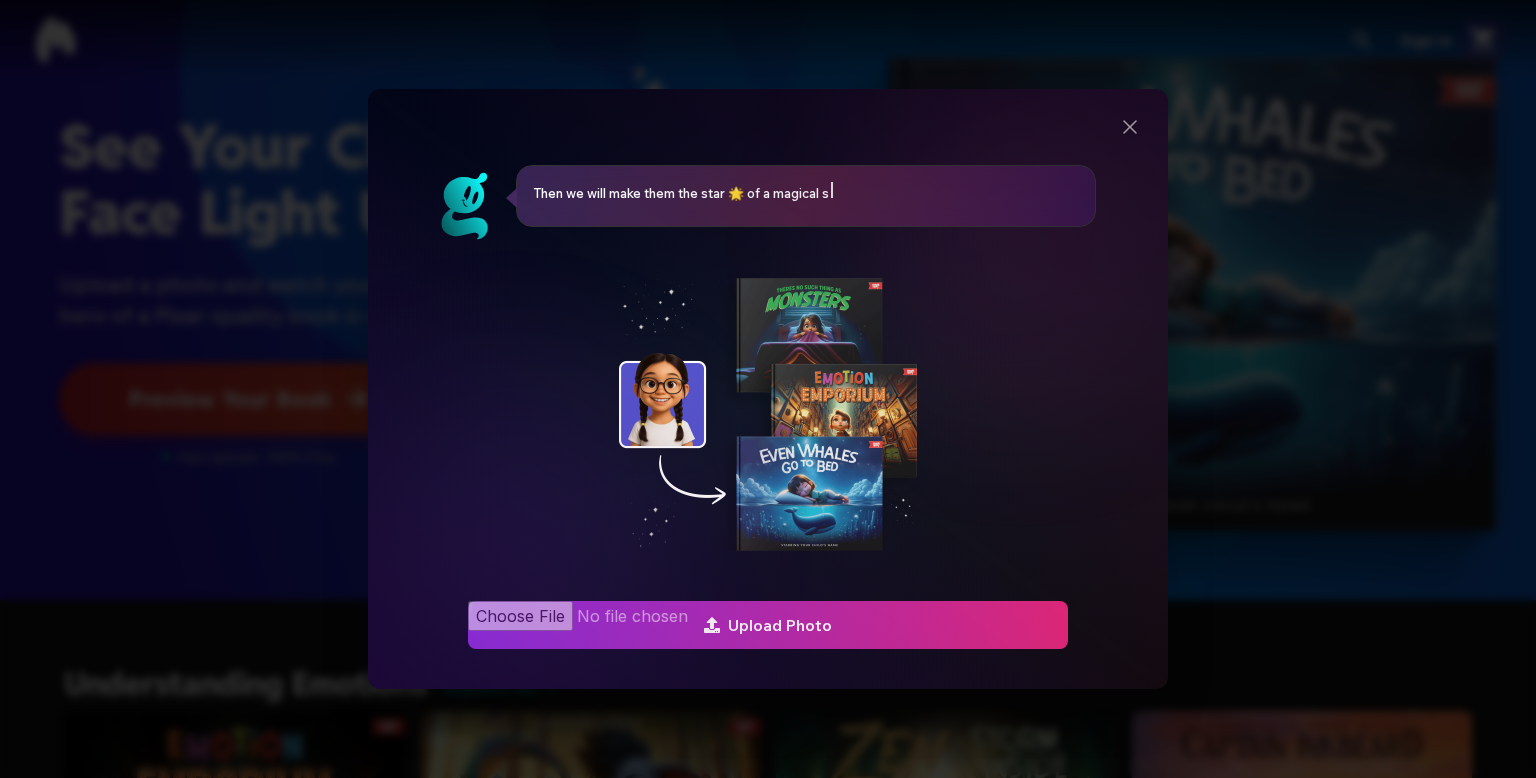 click at bounding box center (768, 625) 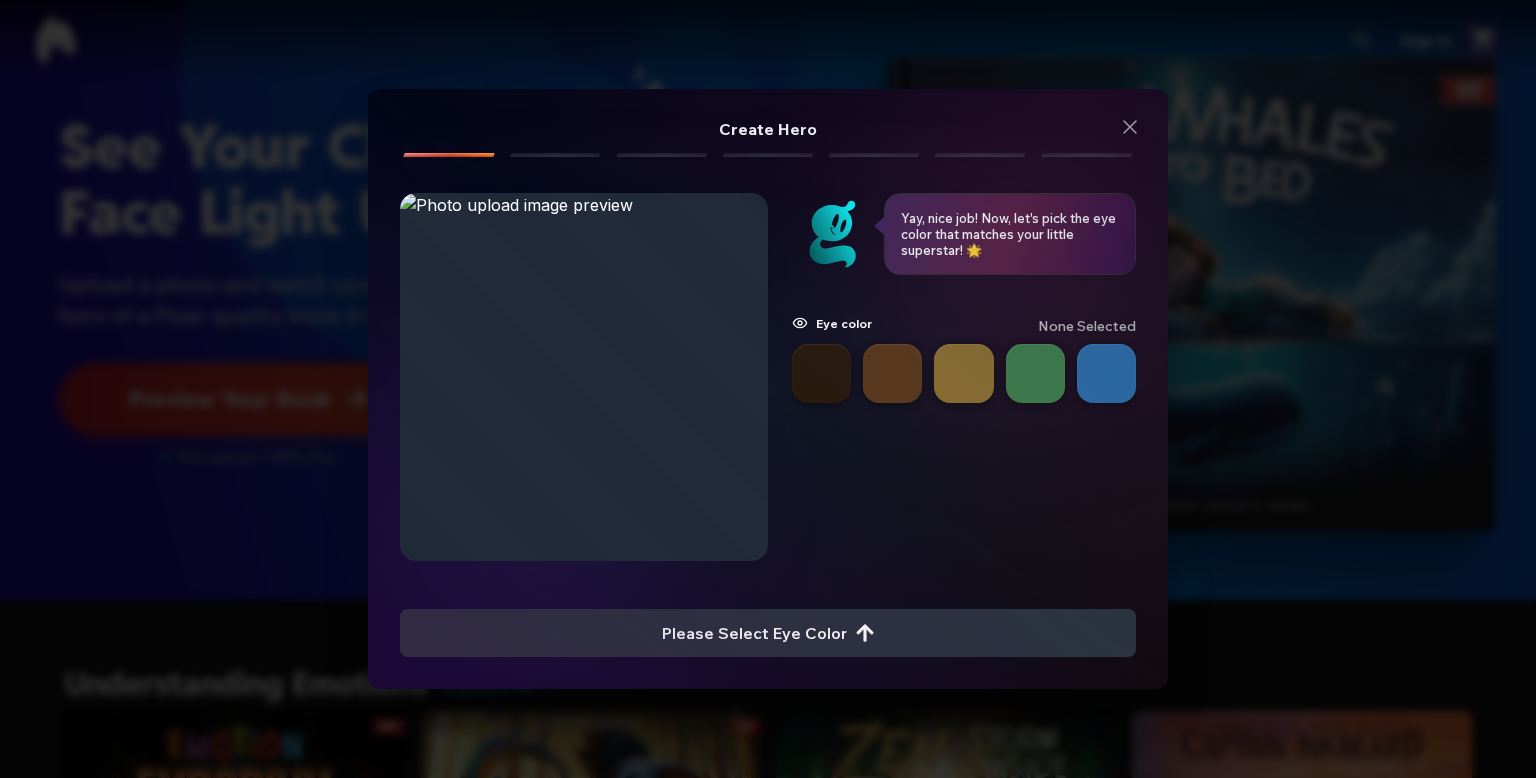 click at bounding box center (892, 373) 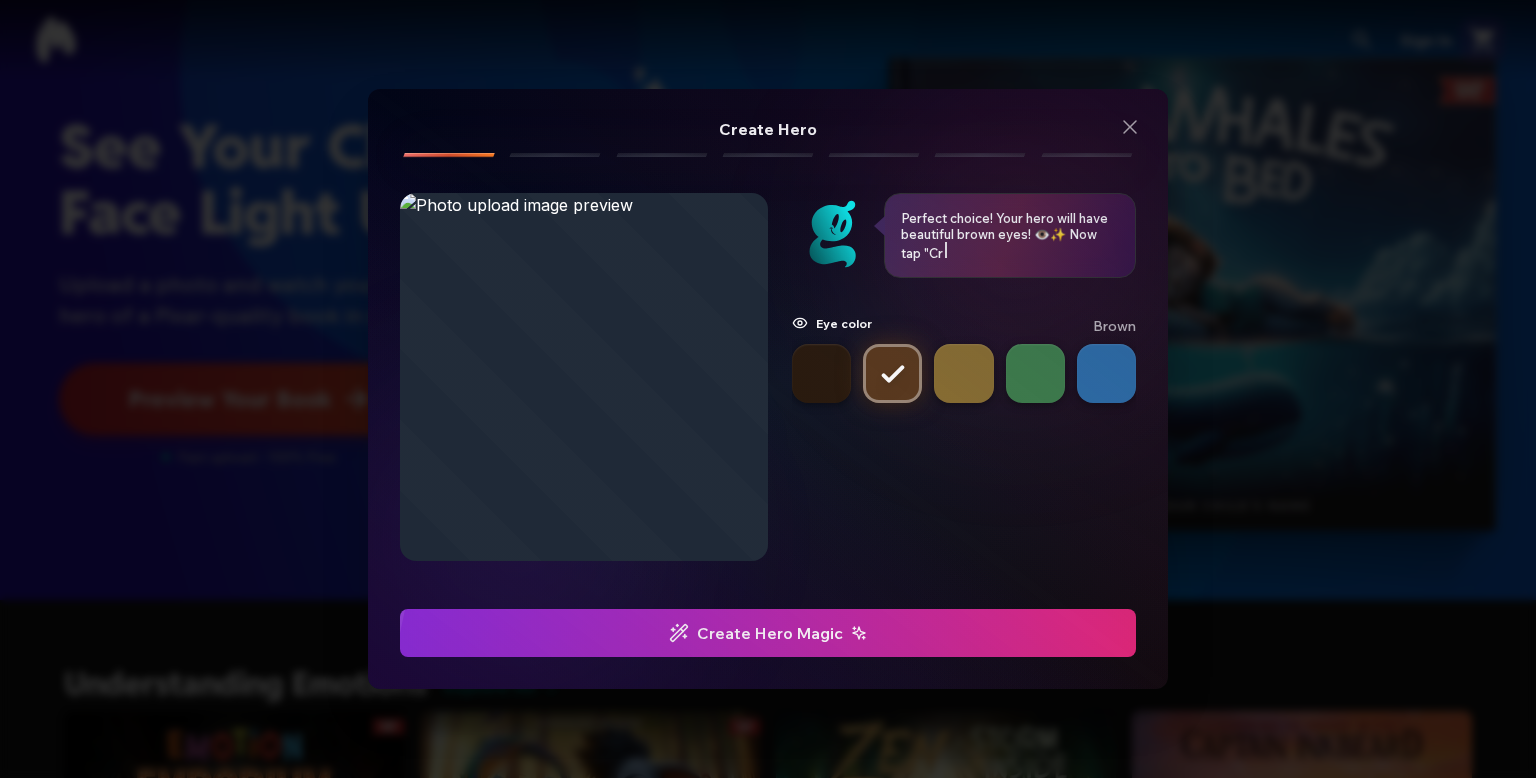 click at bounding box center (963, 373) 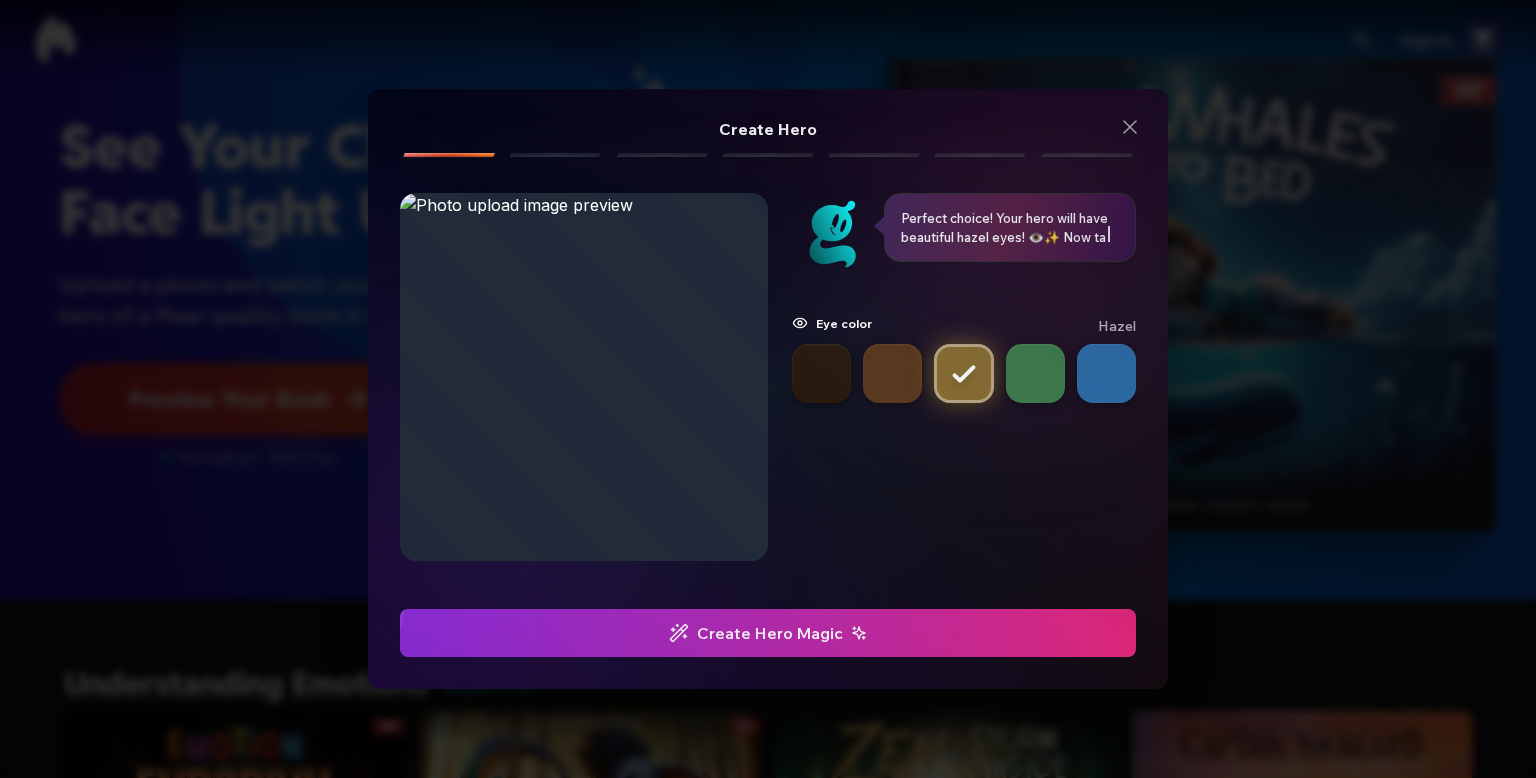 click at bounding box center (892, 373) 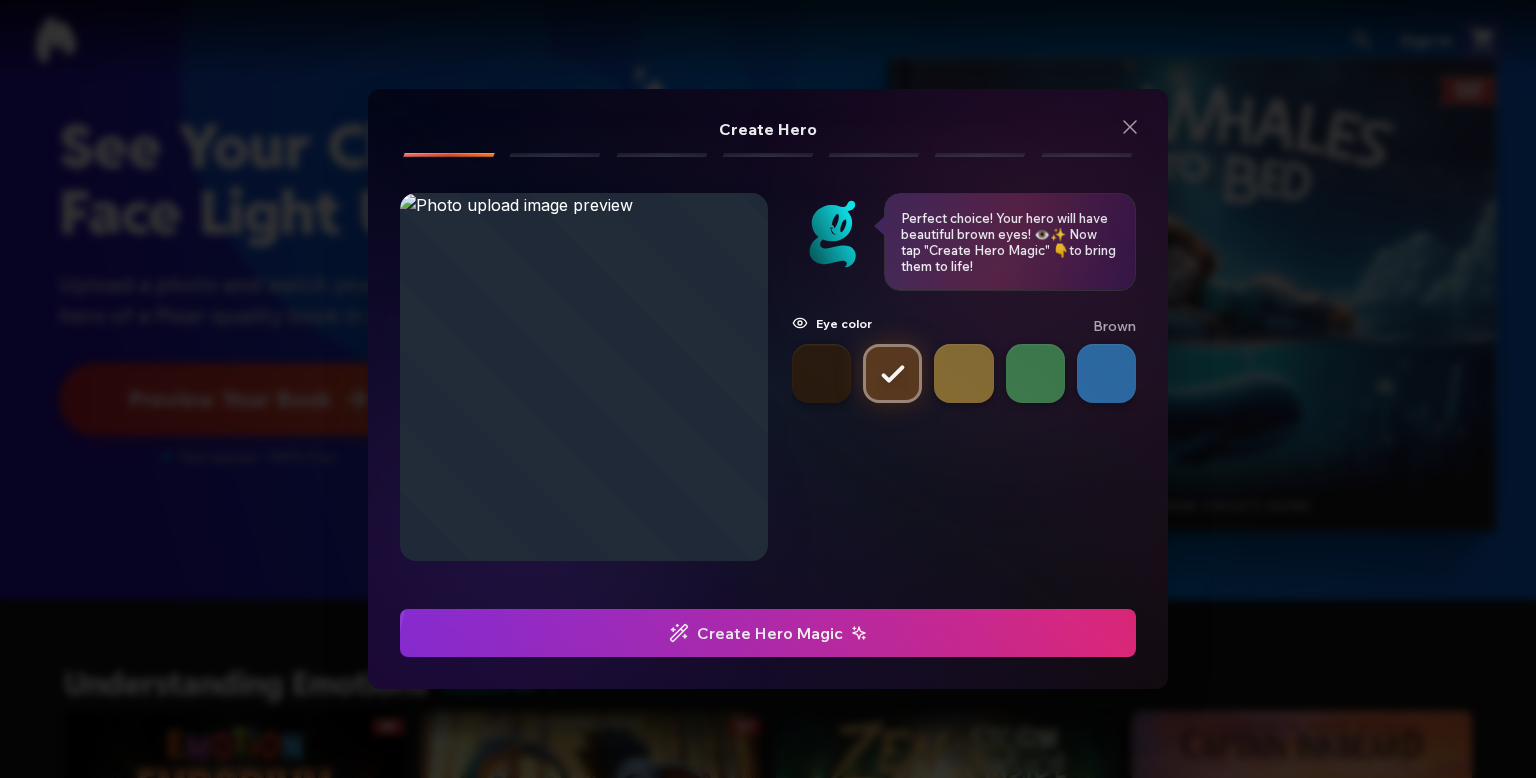 click on "Create Hero Magic" at bounding box center (768, 633) 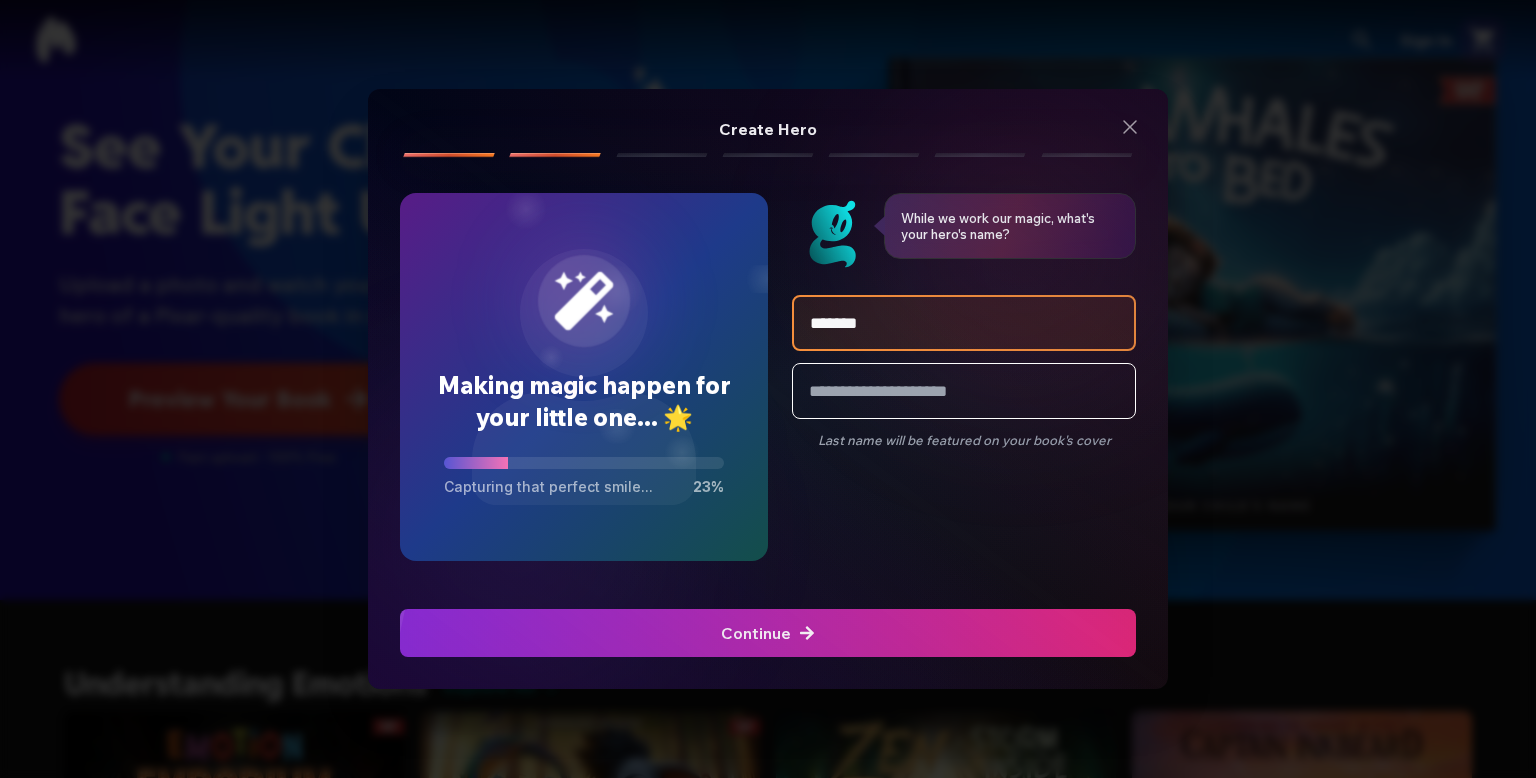type on "*******" 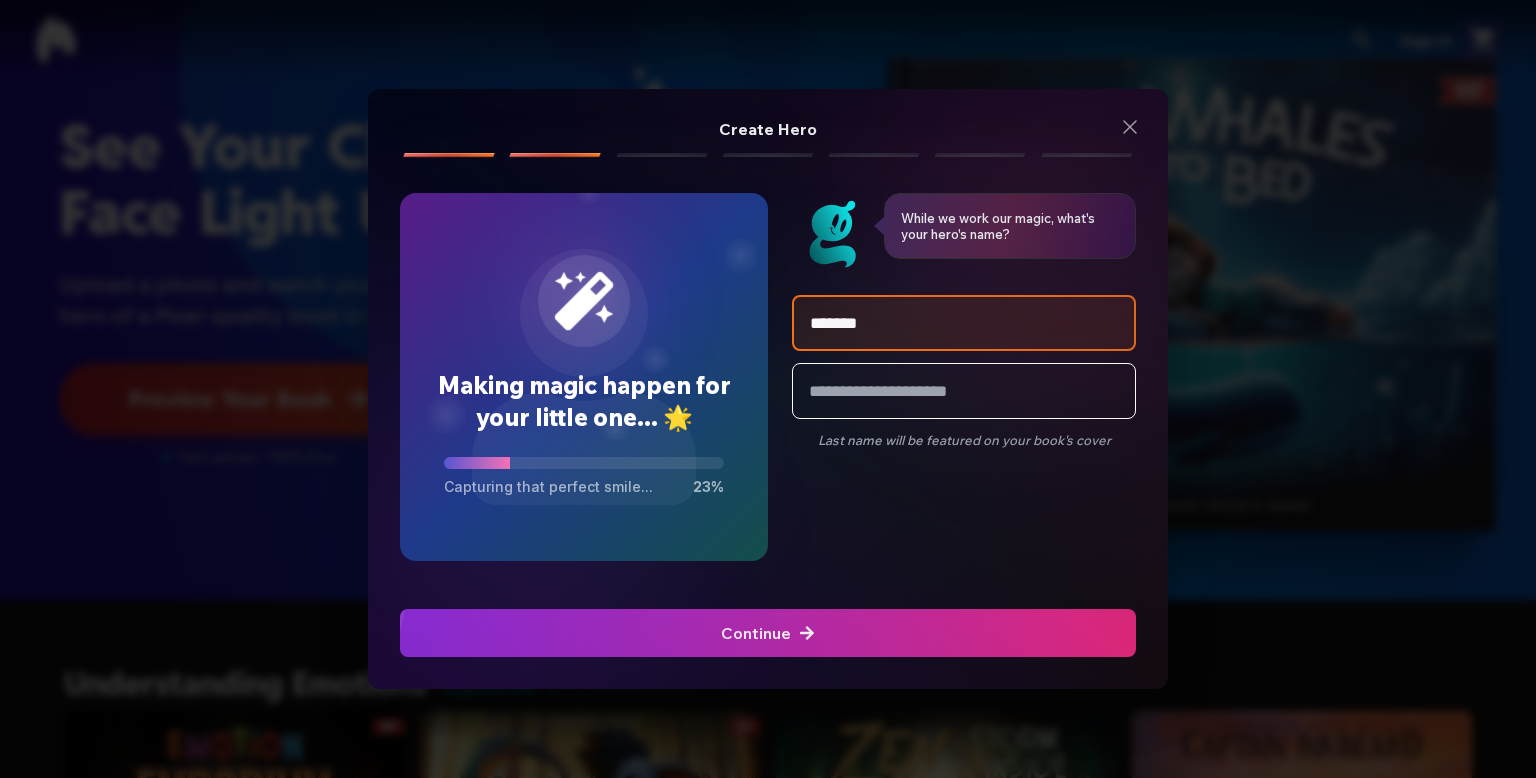 click at bounding box center [-704, 633] 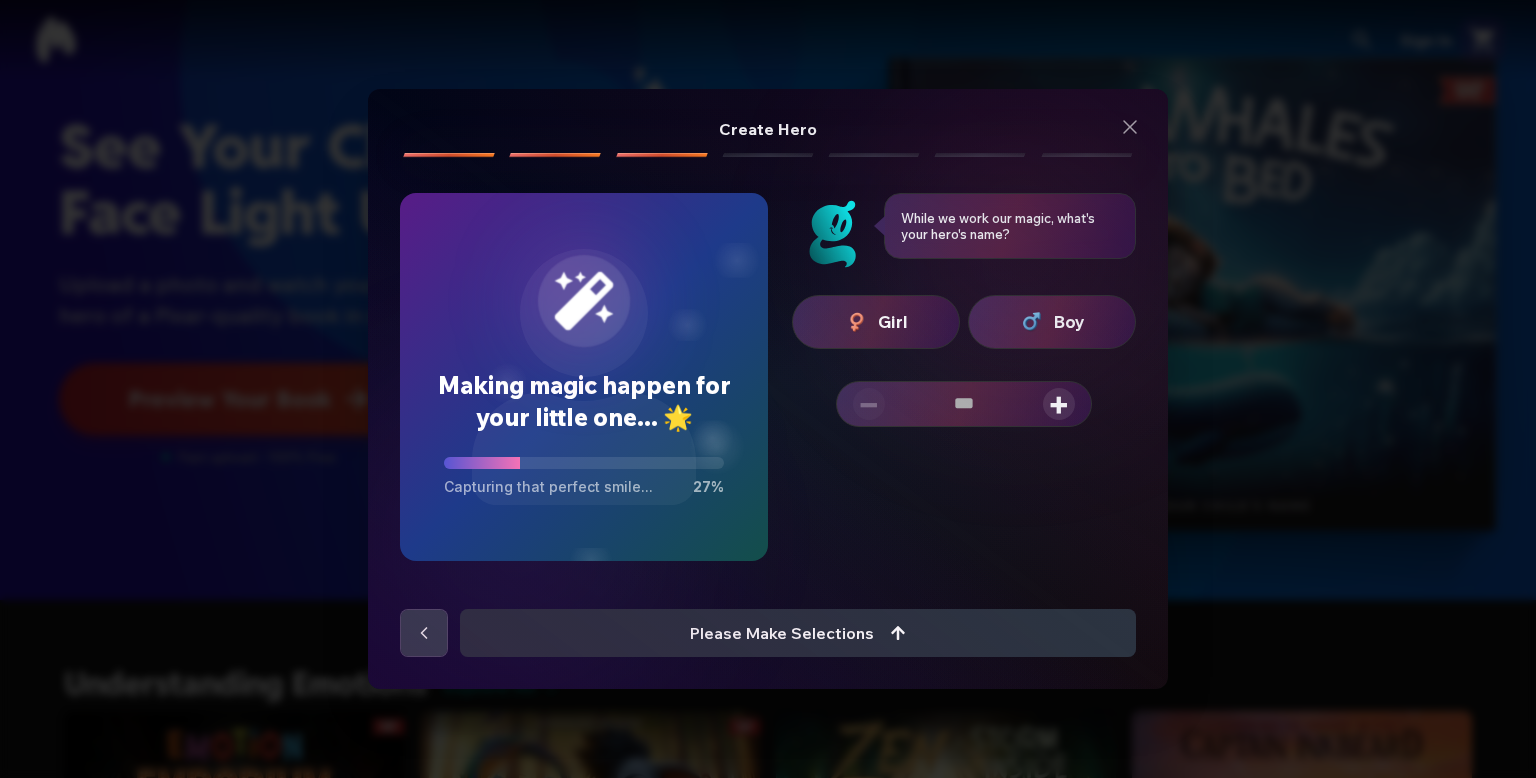 click at bounding box center (1032, 322) 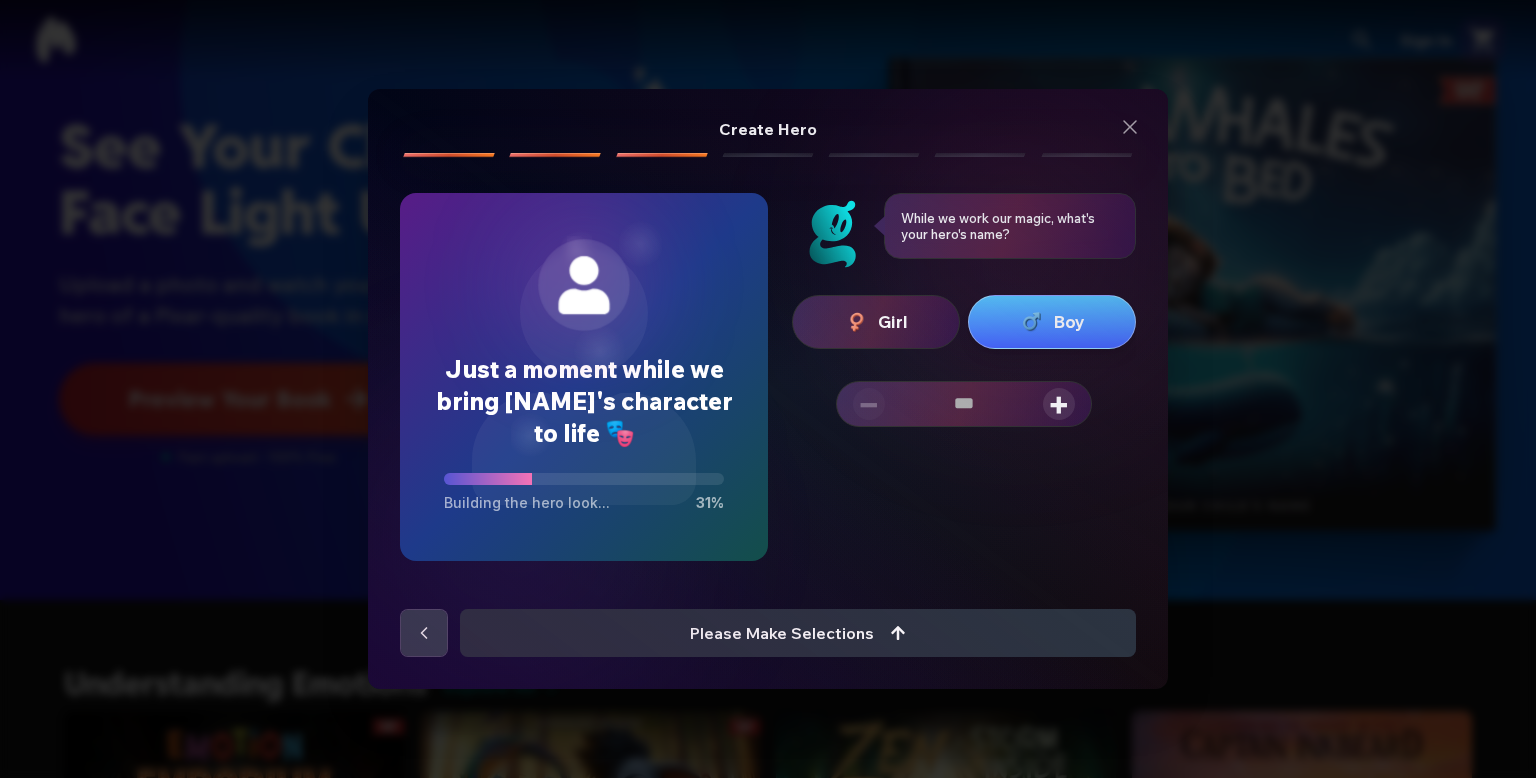 click on "+" at bounding box center [1059, 404] 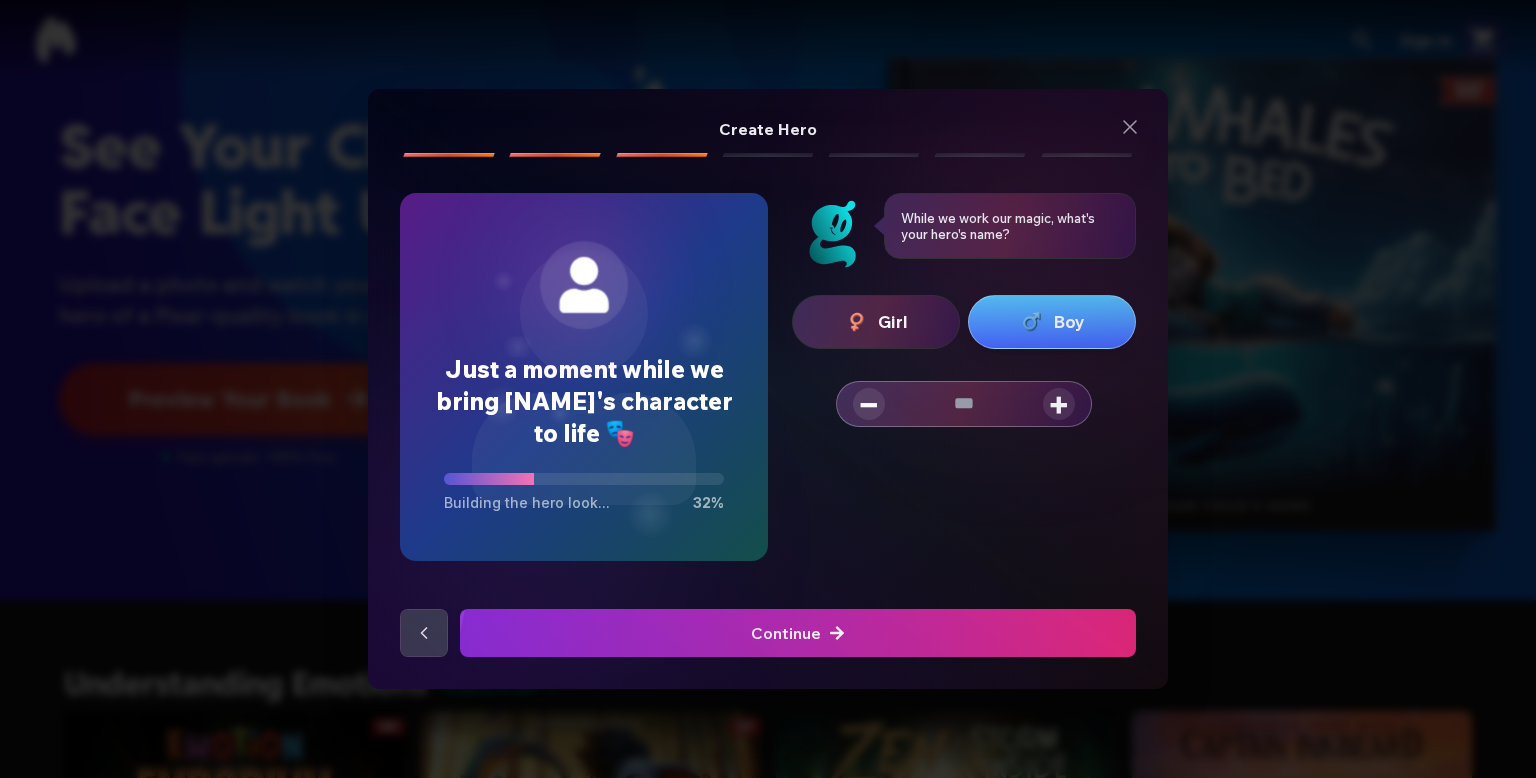 click on "+" at bounding box center (1059, 404) 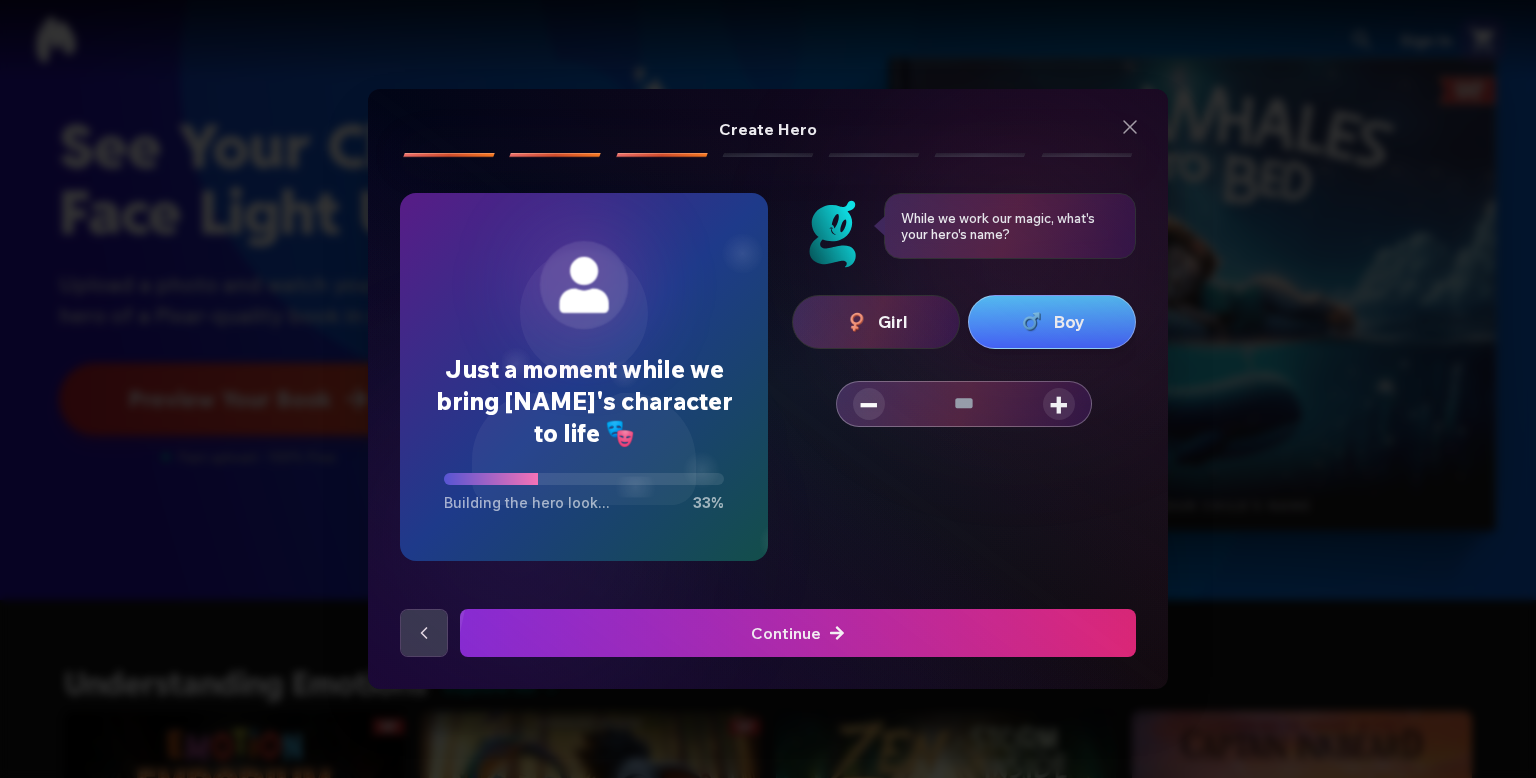 click on "+" at bounding box center (1059, 404) 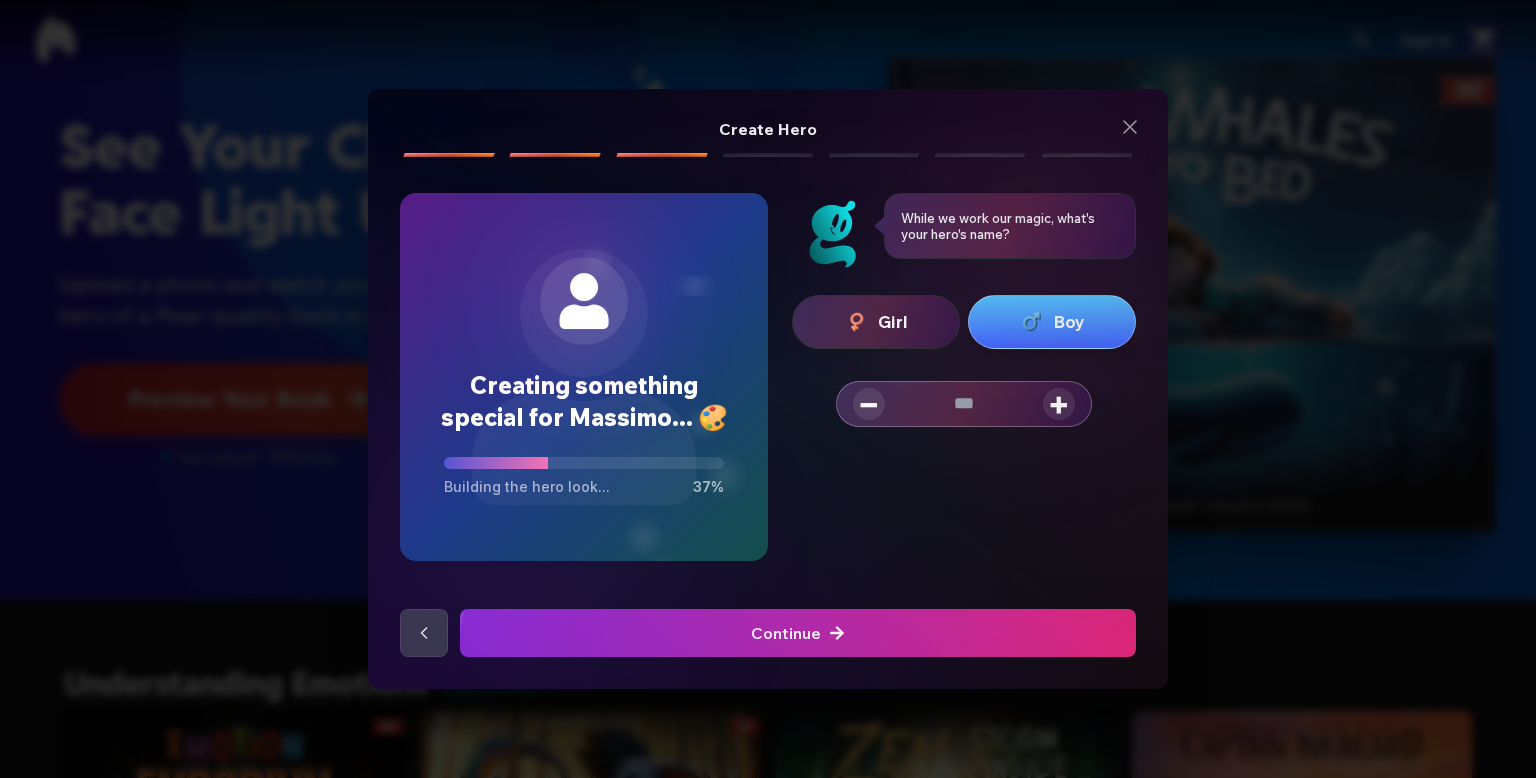 click on "Continue" at bounding box center (798, 633) 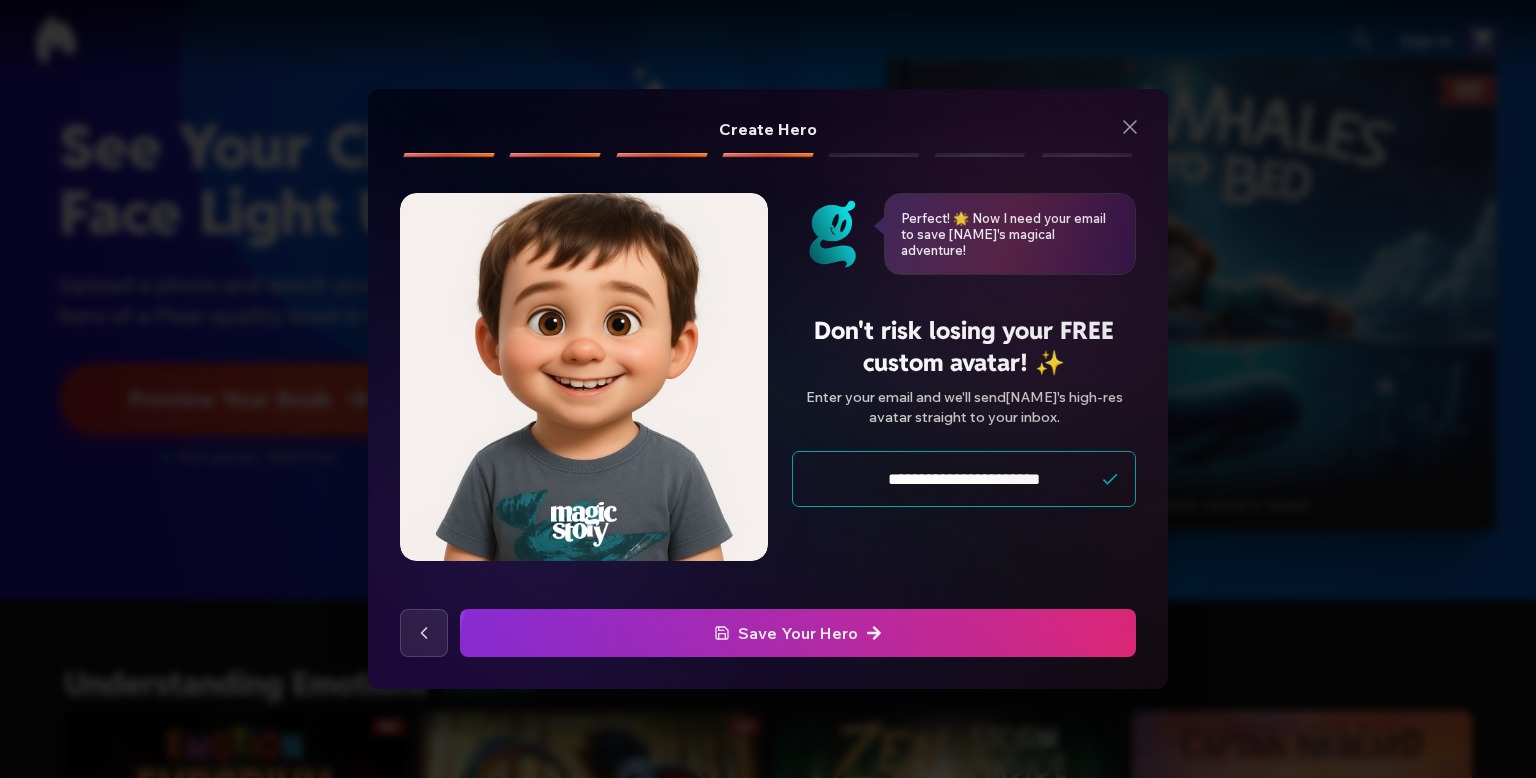 type on "**********" 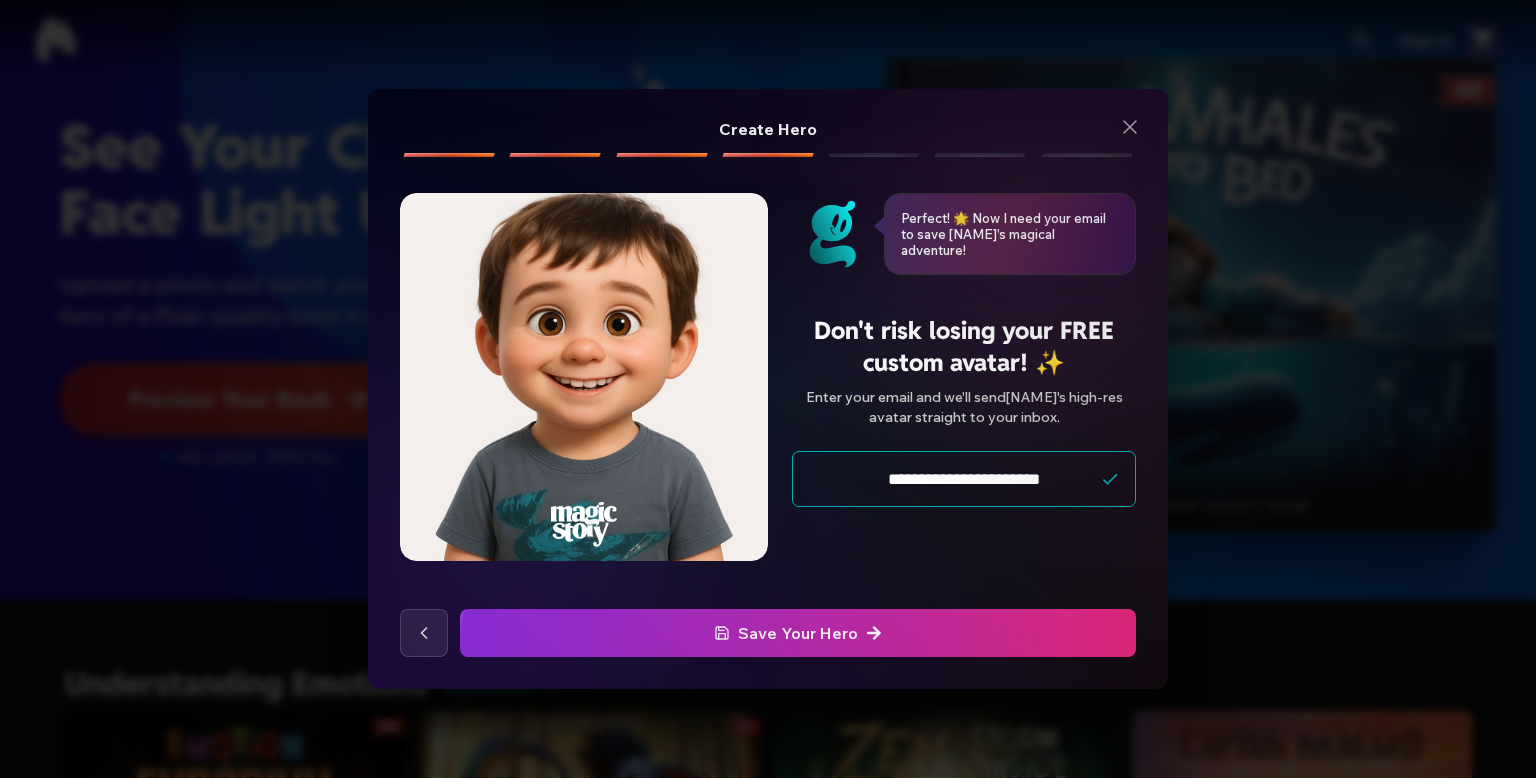 click on "Save Your Hero" at bounding box center [798, 633] 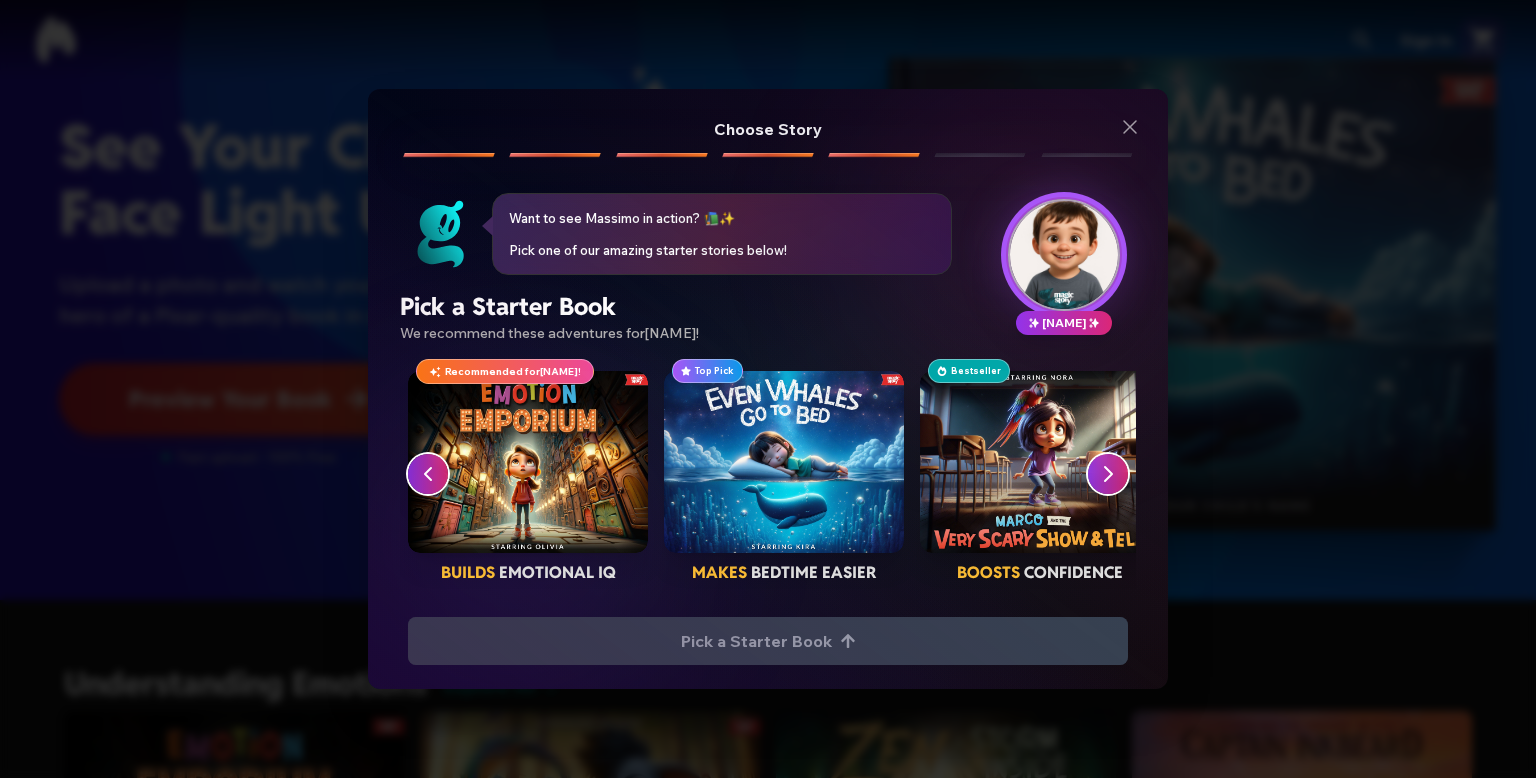click on "Choose Story [NAME] Choose Story Want to see [NAME] in action? 📚✨
Pick one of our amazing starter stories below! Want to see [NAME] in action? 📚✨
Pick one of our amazing starter stories below! Want to see [NAME] in action? 📚✨
Pick one of our amazing starter stories below! Want to see [NAME] in action? 📚✨
Pick one of our amazing starter stories below! Pick a Starter Book We recommend these adventures! We recommend these adventures for  [NAME] ! [NAME] Recommended for  [NAME] ! builds   emotional iq Top Pick makes   bedtime easier Bestseller boosts   confidence Fan Favorite teaches   sharing cultivates   empathy teaches   gratitude Pick a Starter Book Pick a Starter Book" at bounding box center [768, 389] 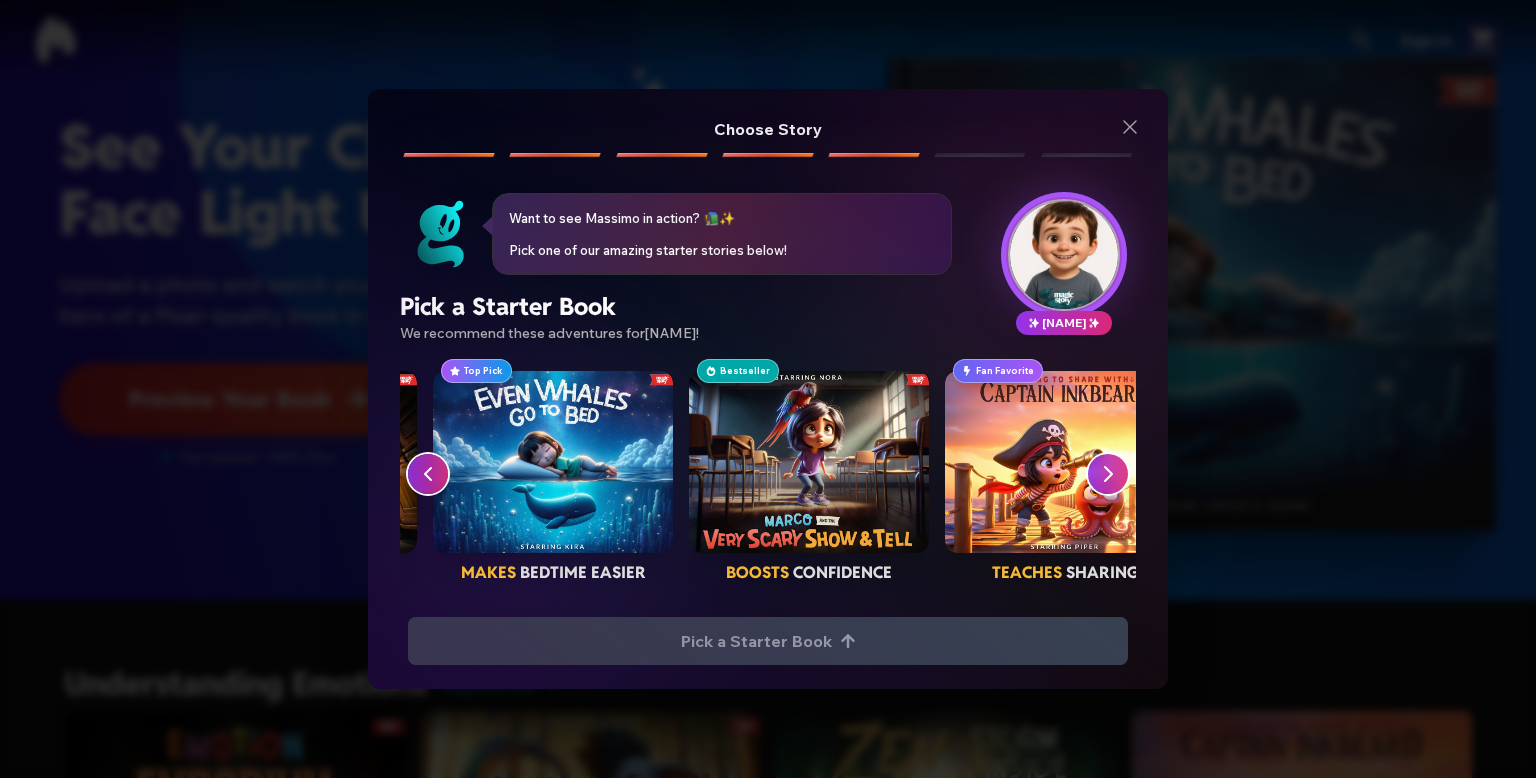 scroll, scrollTop: 0, scrollLeft: 256, axis: horizontal 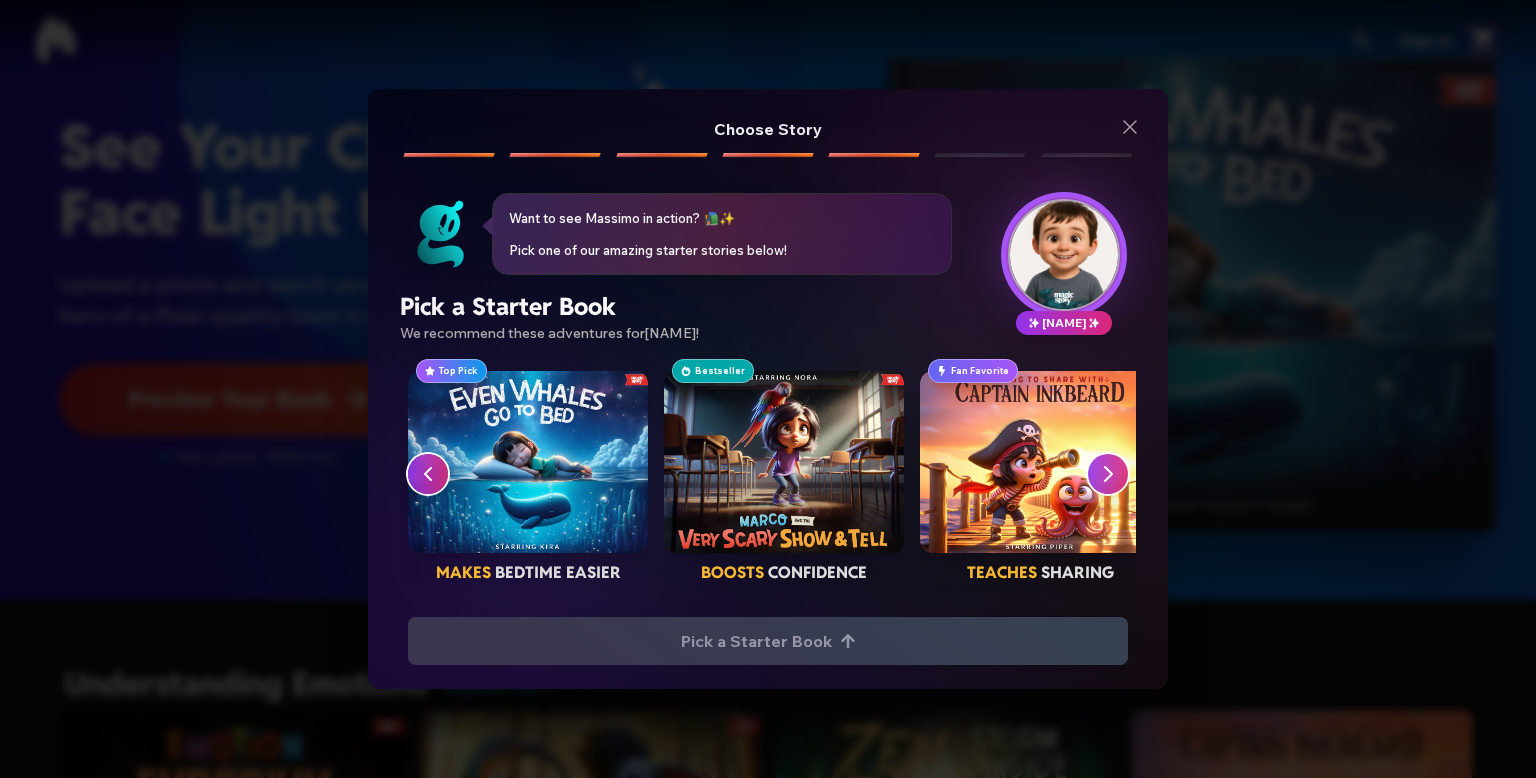 click 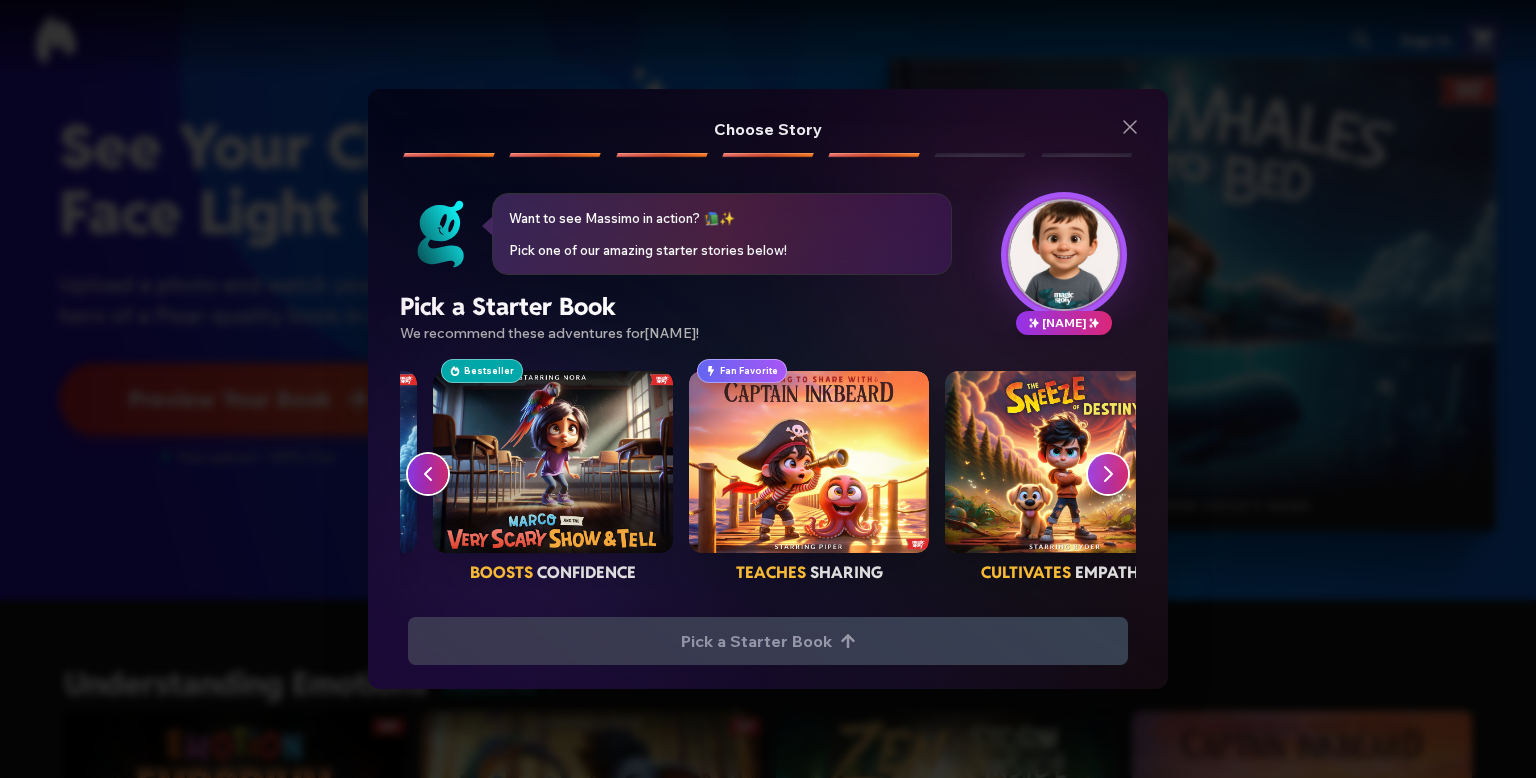 scroll, scrollTop: 0, scrollLeft: 512, axis: horizontal 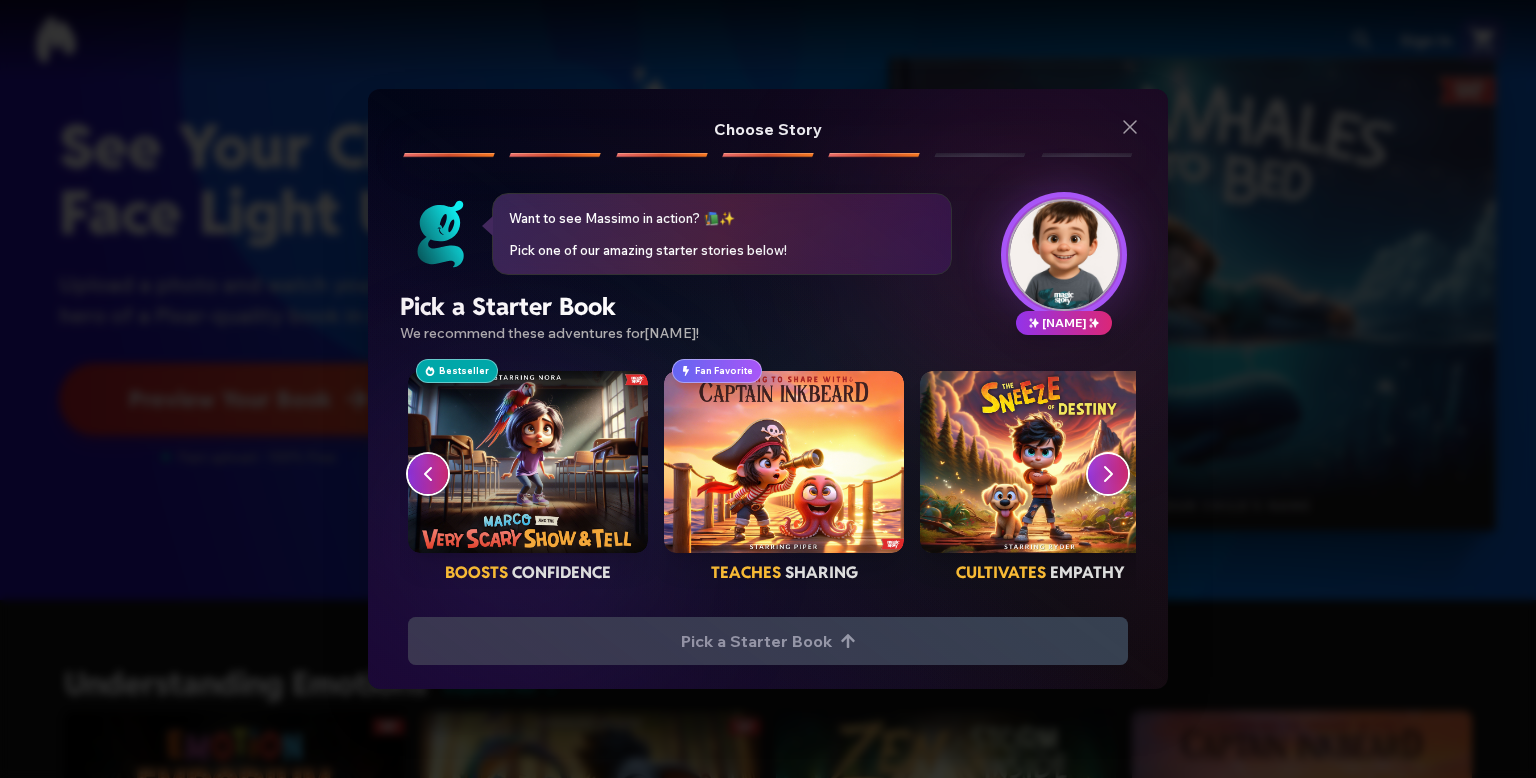 click 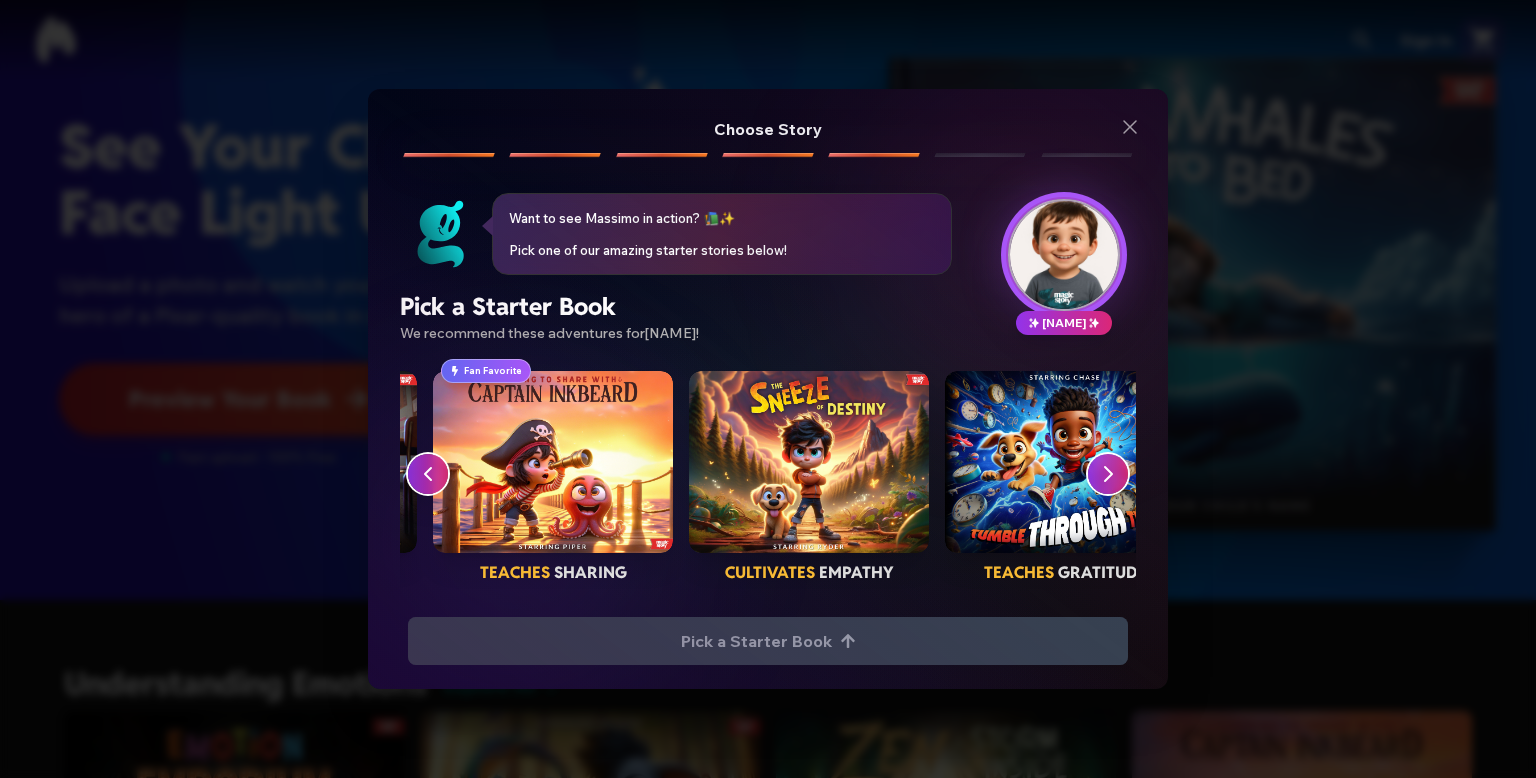 scroll, scrollTop: 0, scrollLeft: 768, axis: horizontal 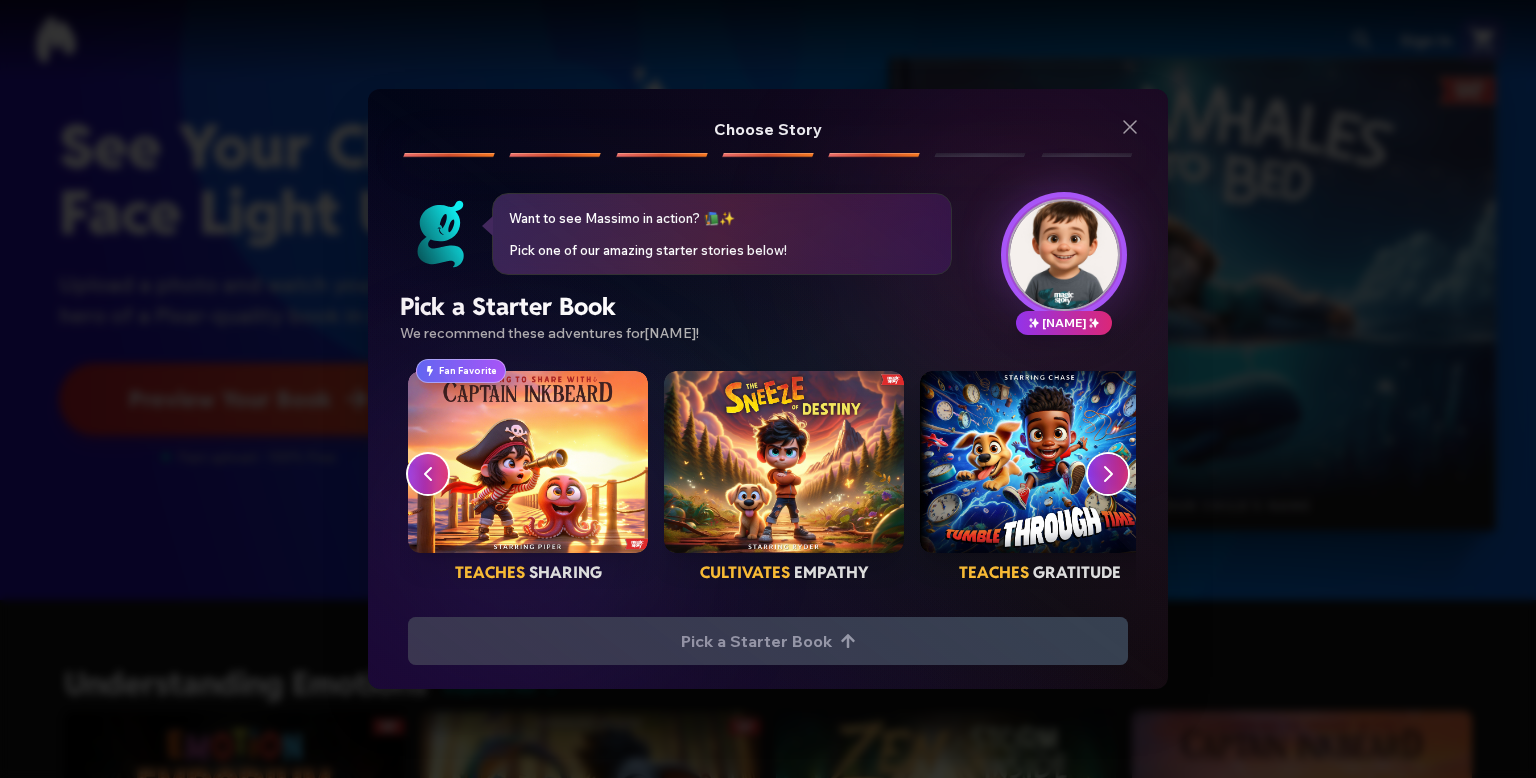 click 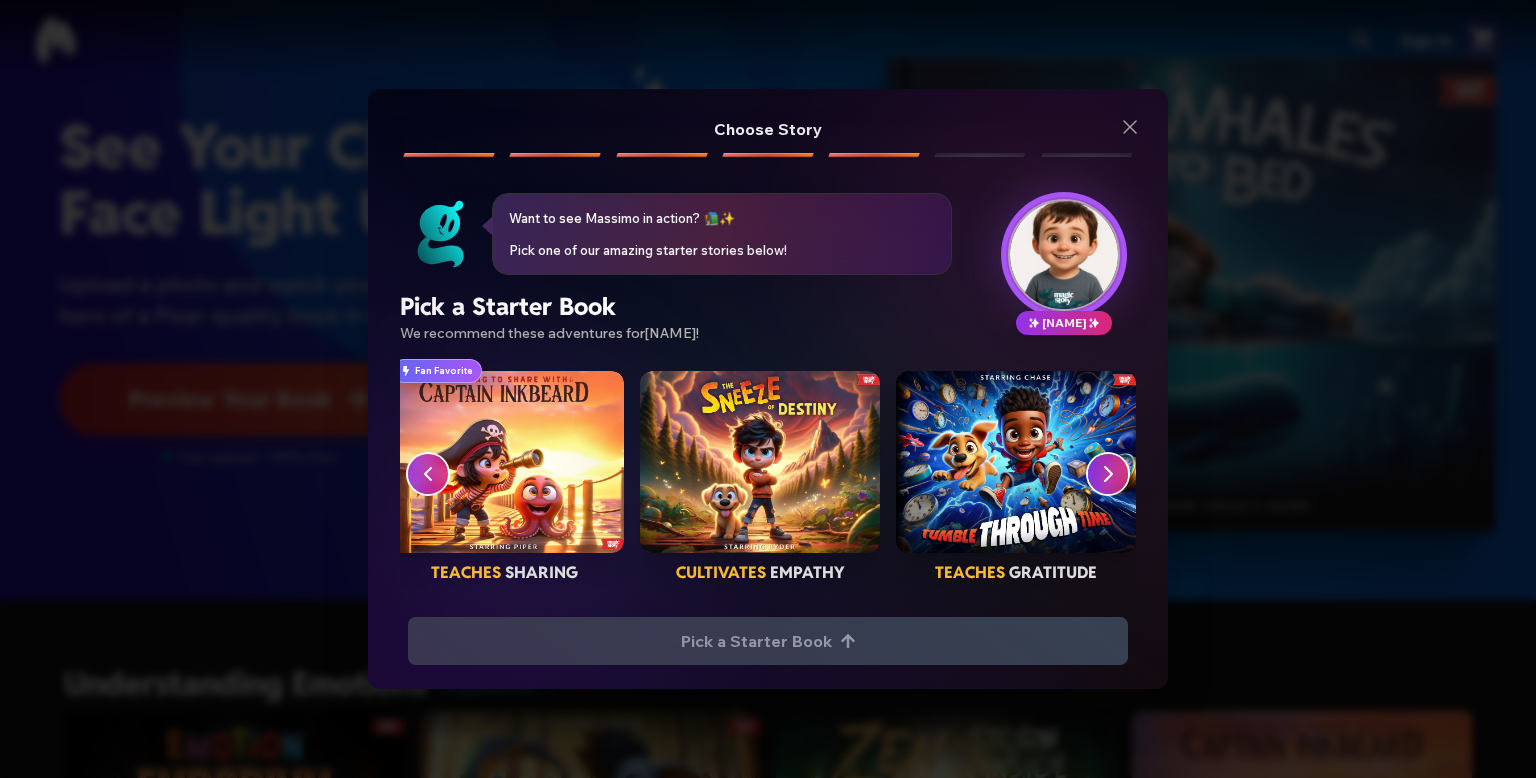 click 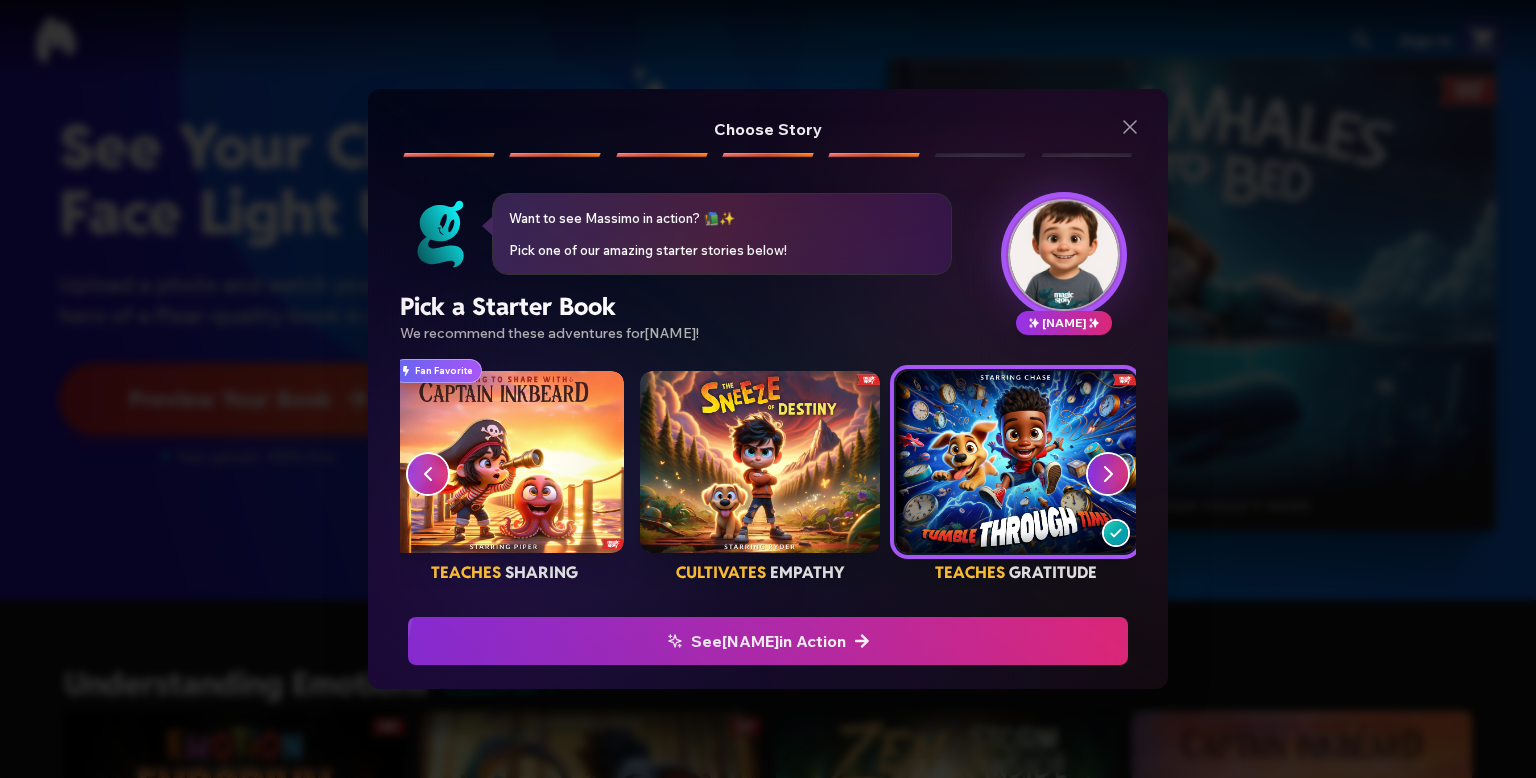 scroll, scrollTop: 0, scrollLeft: 791, axis: horizontal 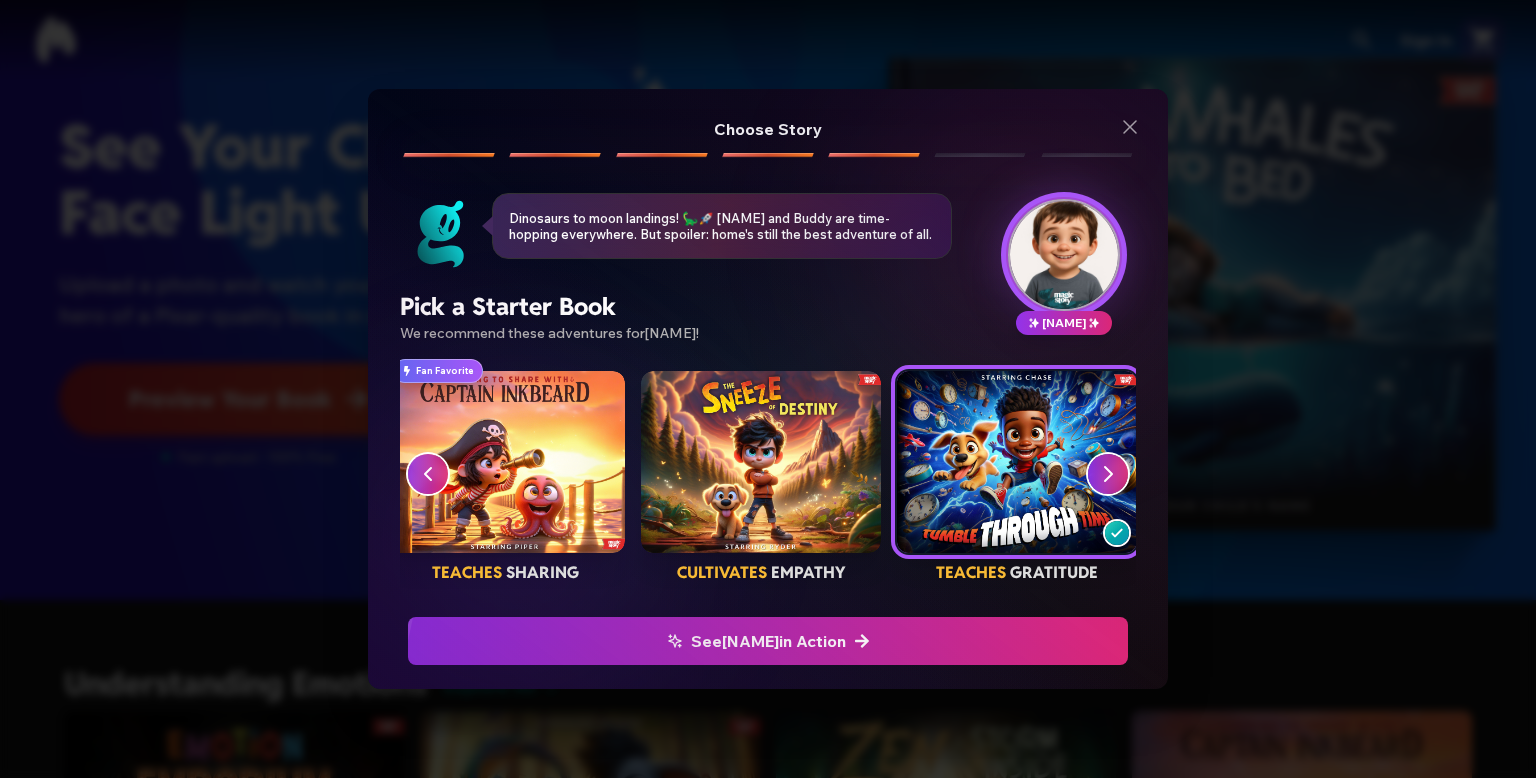 click at bounding box center [761, 462] 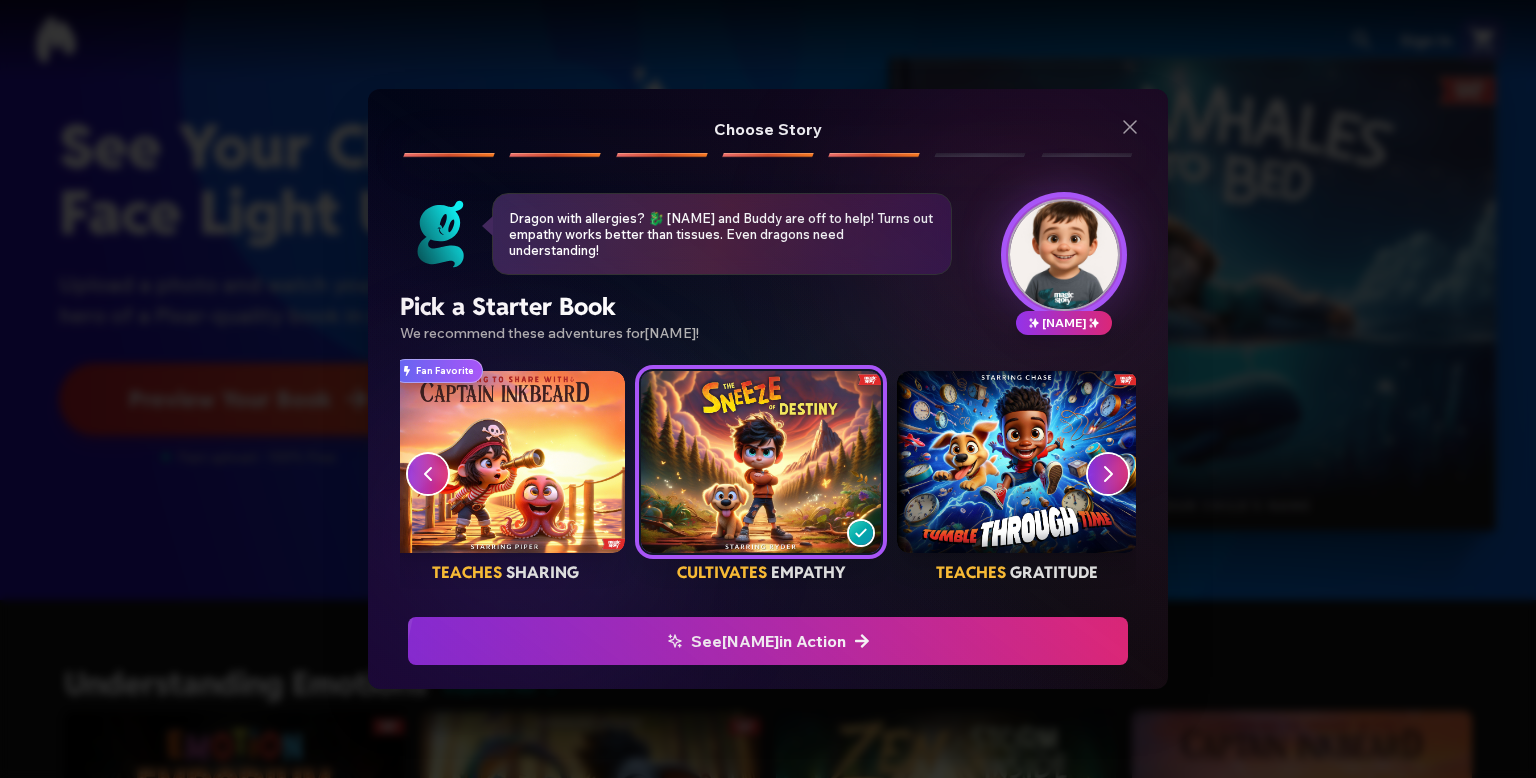 click at bounding box center (505, 462) 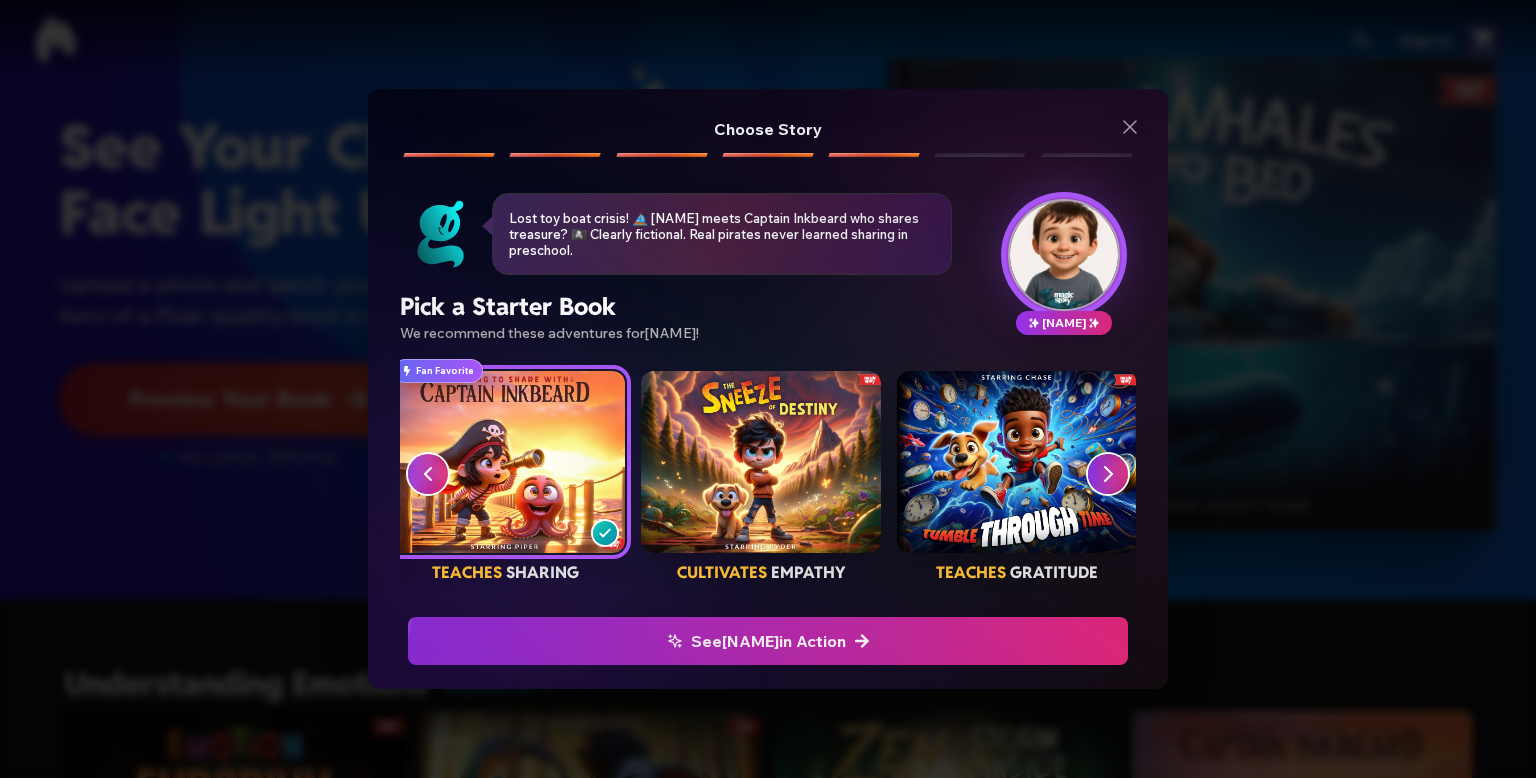 click on "See  [NAME]  in Action" at bounding box center [768, 641] 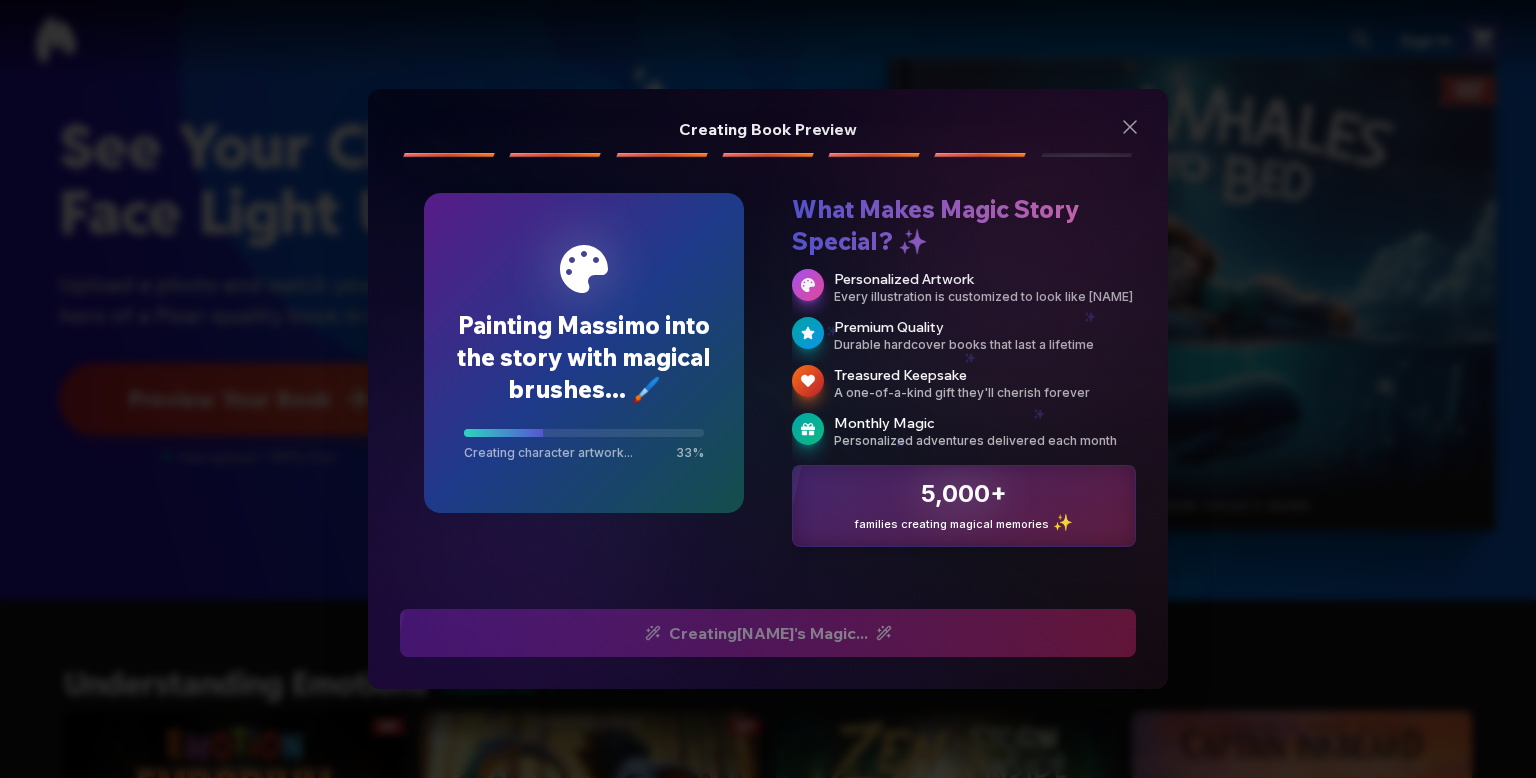 click on "Painting Massimo into the story with magical brushes... 🖌️ Creating character artwork... 33 %" at bounding box center [584, 353] 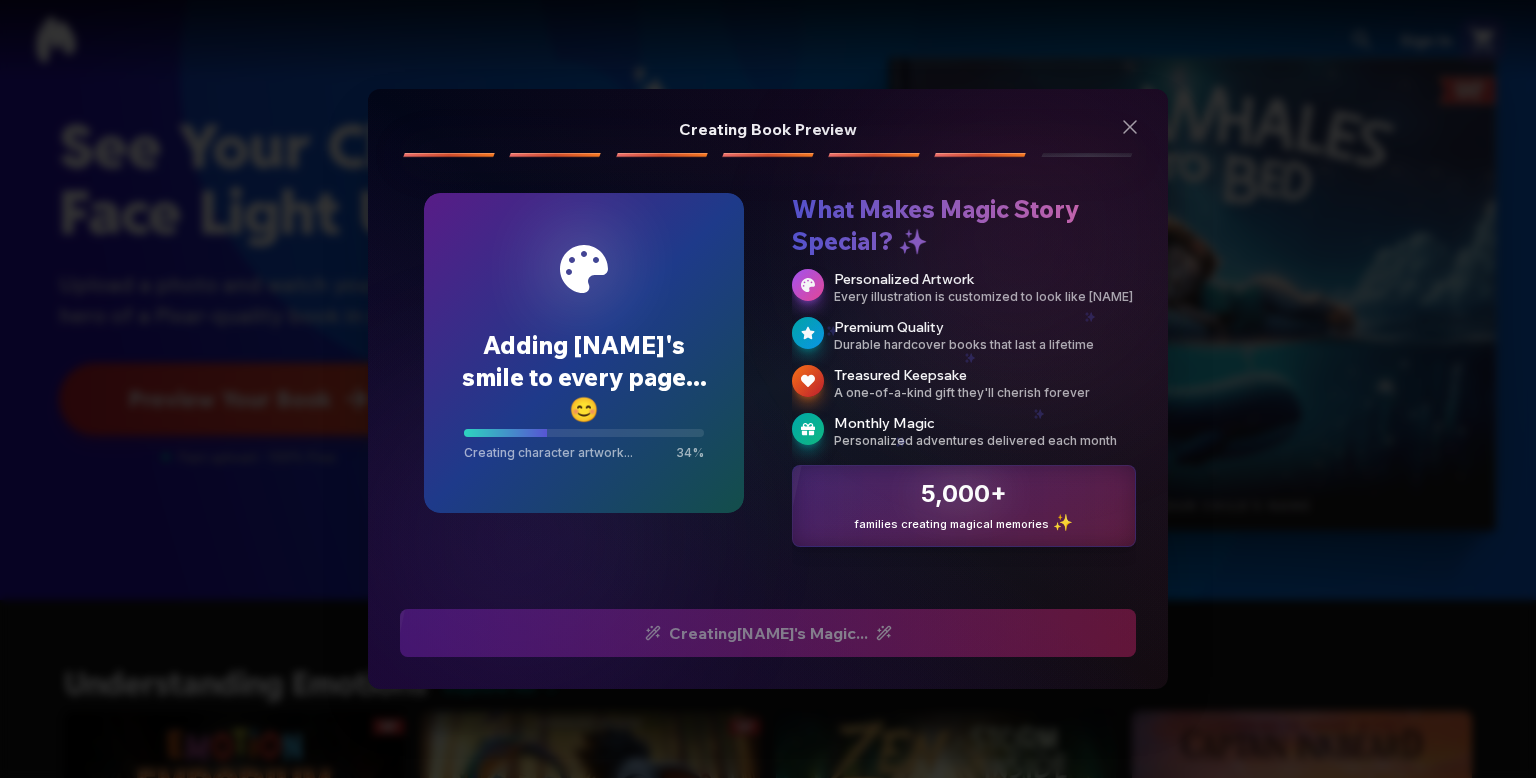click on "Creating Book Preview Creating Book Preview Adding Massimo's smile to every page... 😊 Creating character artwork... 34 % What Makes Magic Story Special? ✨ Personalized Artwork Every illustration is customized to look like   Massimo Premium Quality Durable hardcover books that last a lifetime Treasured Keepsake A one-of-a-kind gift they'll cherish forever Monthly Magic Personalized adventures delivered each month 5,000+ families creating magical memories ✨ Creating Magic... Creating... Creating  Massimo 's Magic..." at bounding box center (768, 389) 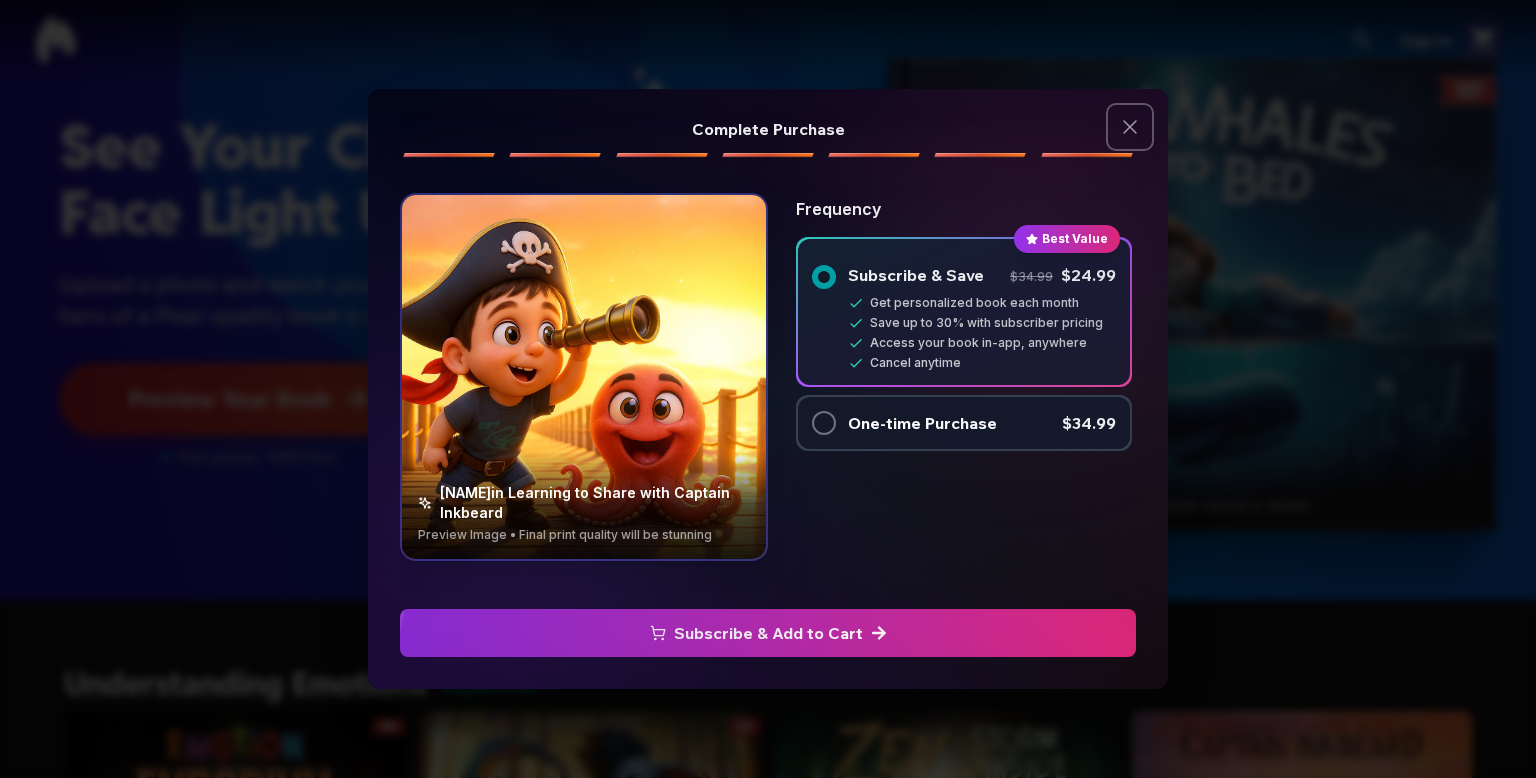 click 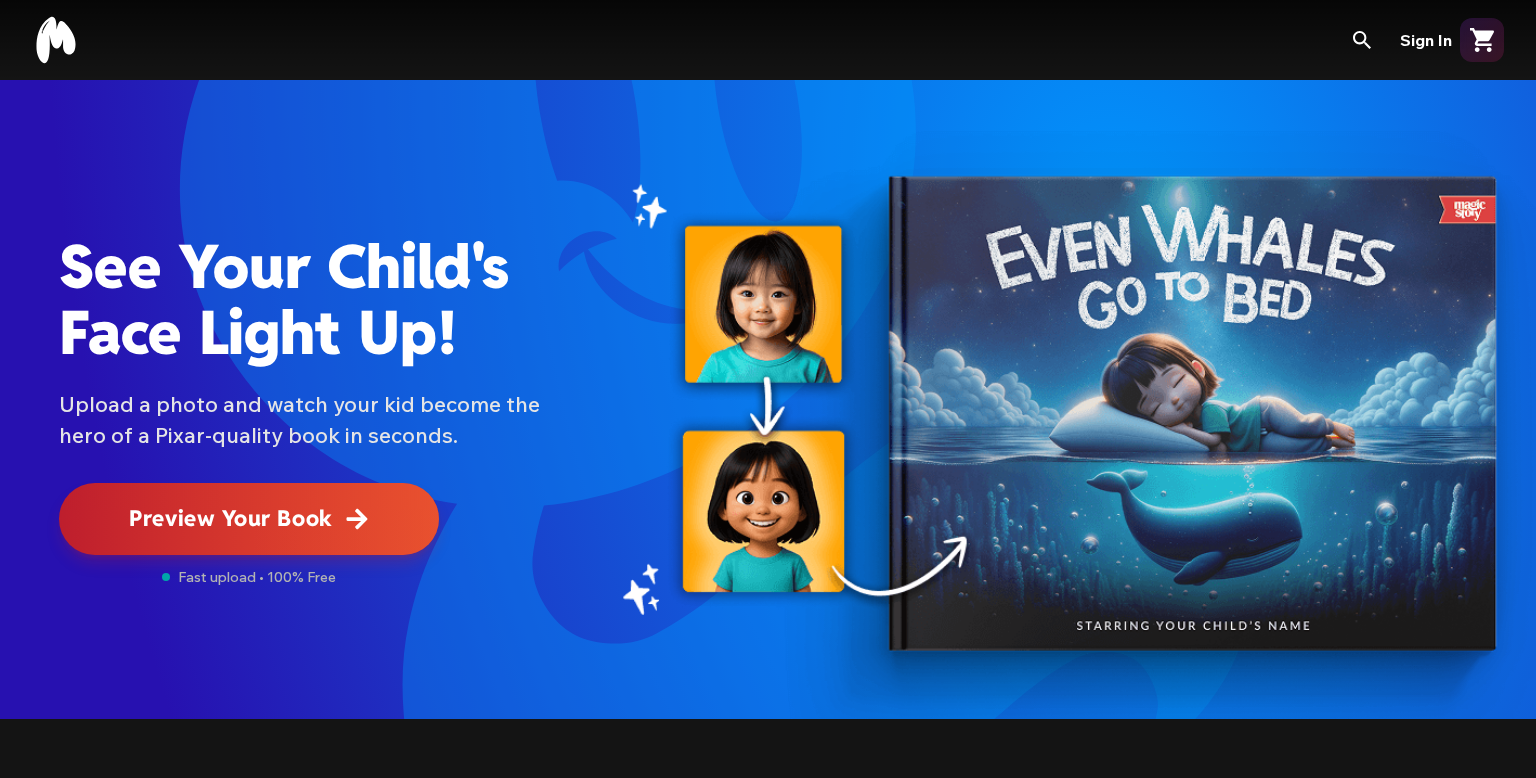 scroll, scrollTop: 119, scrollLeft: 0, axis: vertical 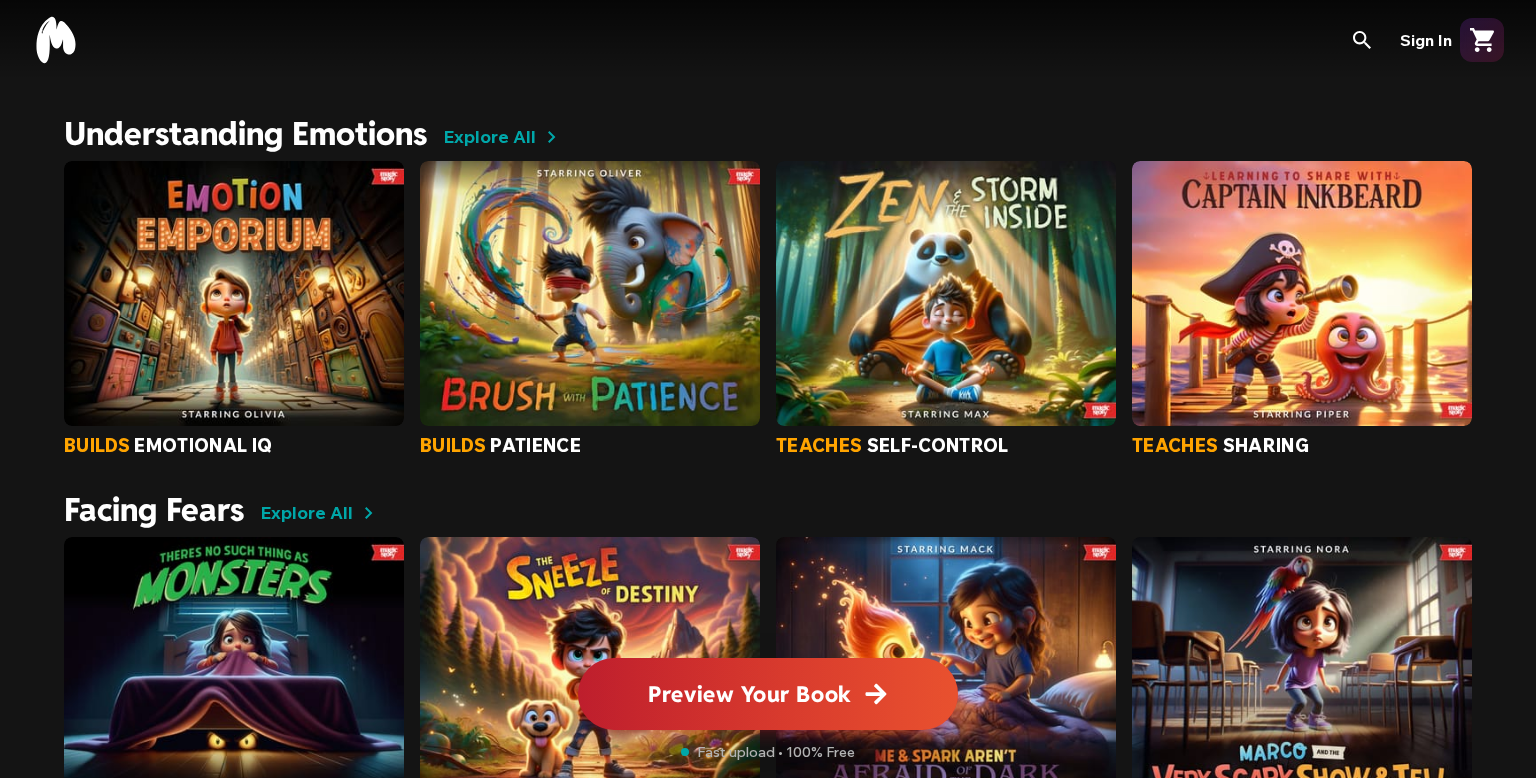 click at bounding box center (590, 293) 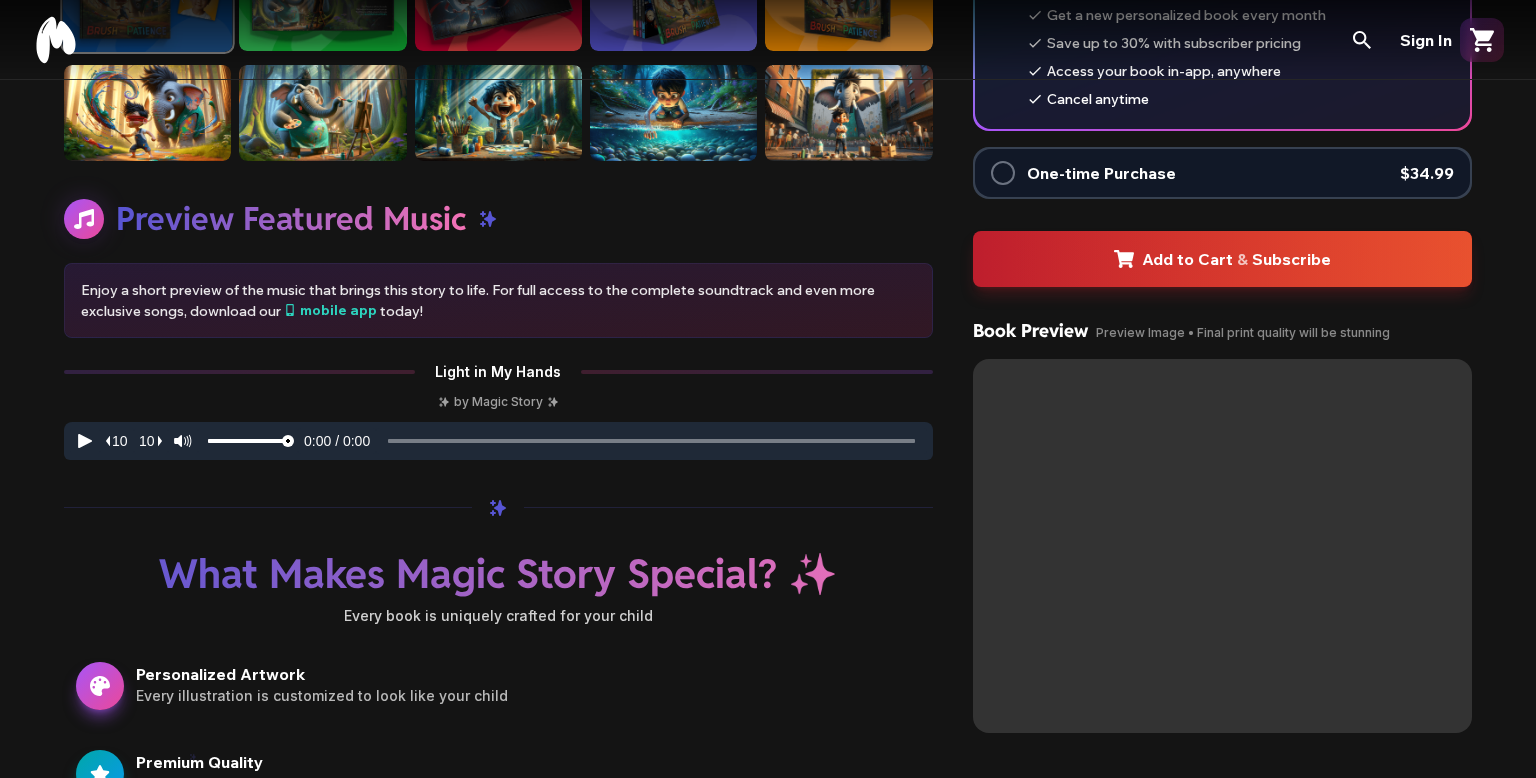 scroll, scrollTop: 0, scrollLeft: 0, axis: both 